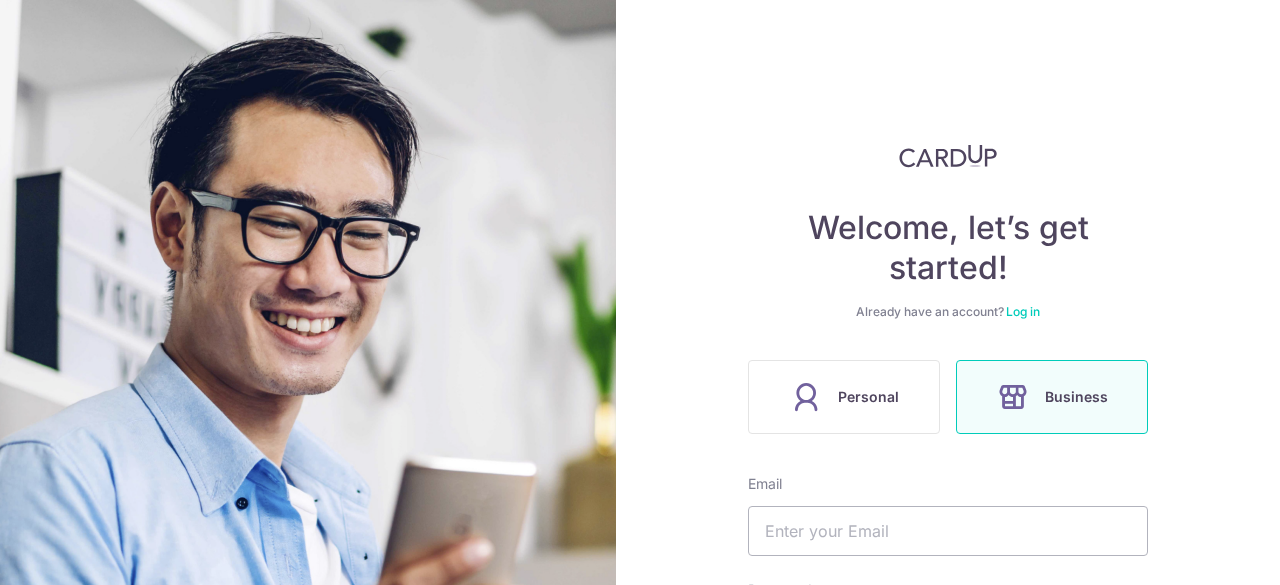 scroll, scrollTop: 0, scrollLeft: 0, axis: both 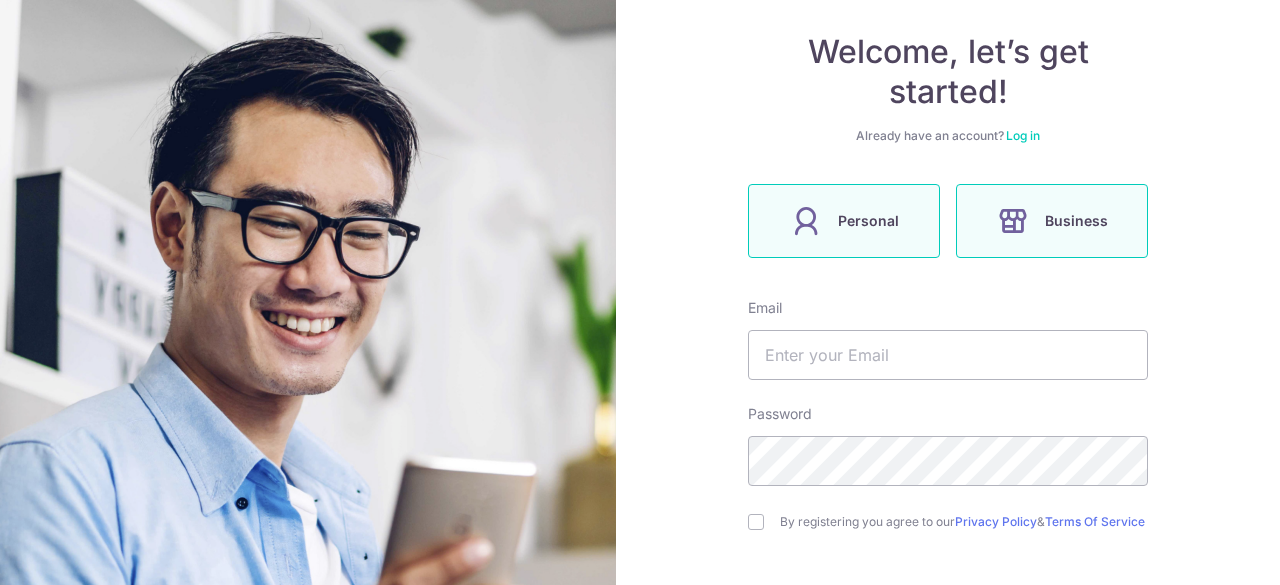 click on "Personal" at bounding box center [844, 221] 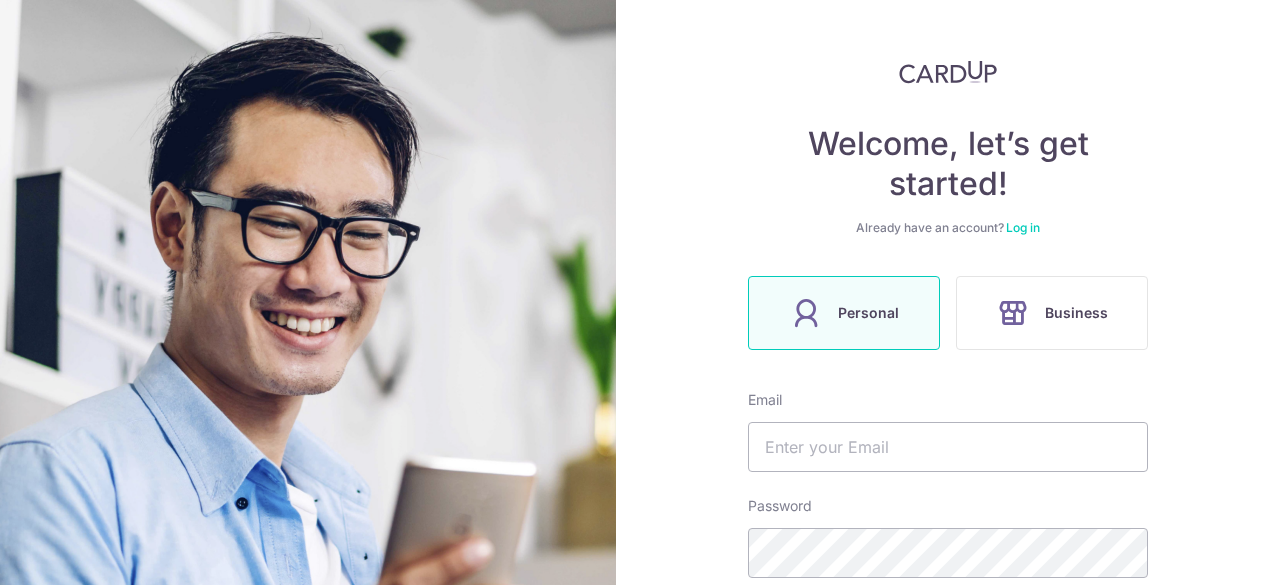 scroll, scrollTop: 89, scrollLeft: 0, axis: vertical 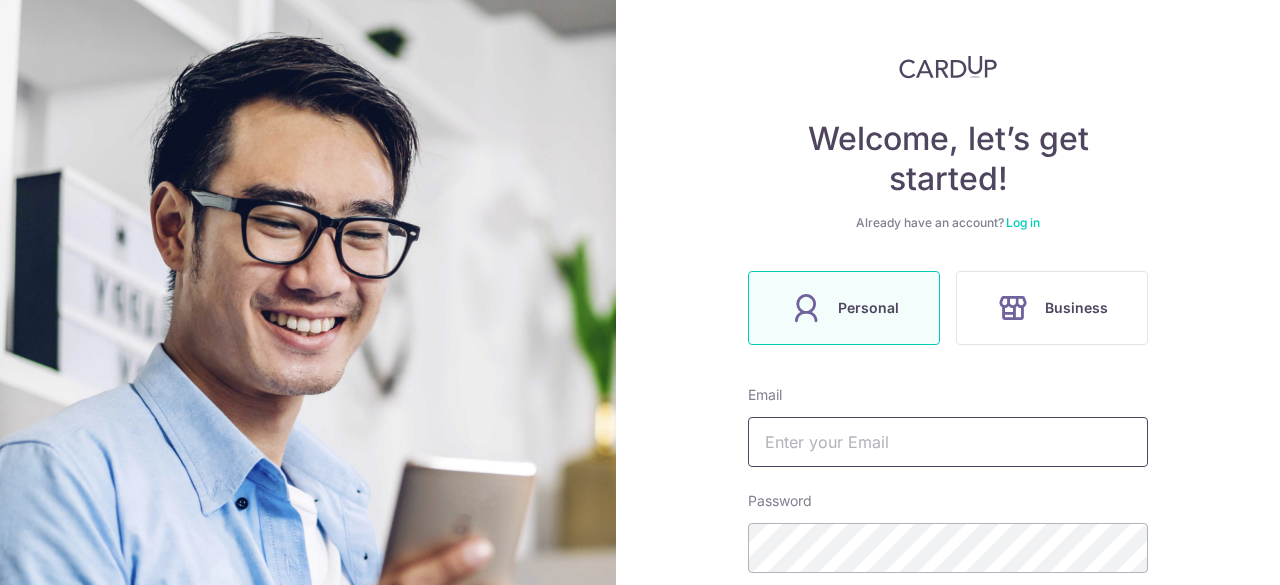 click at bounding box center (948, 442) 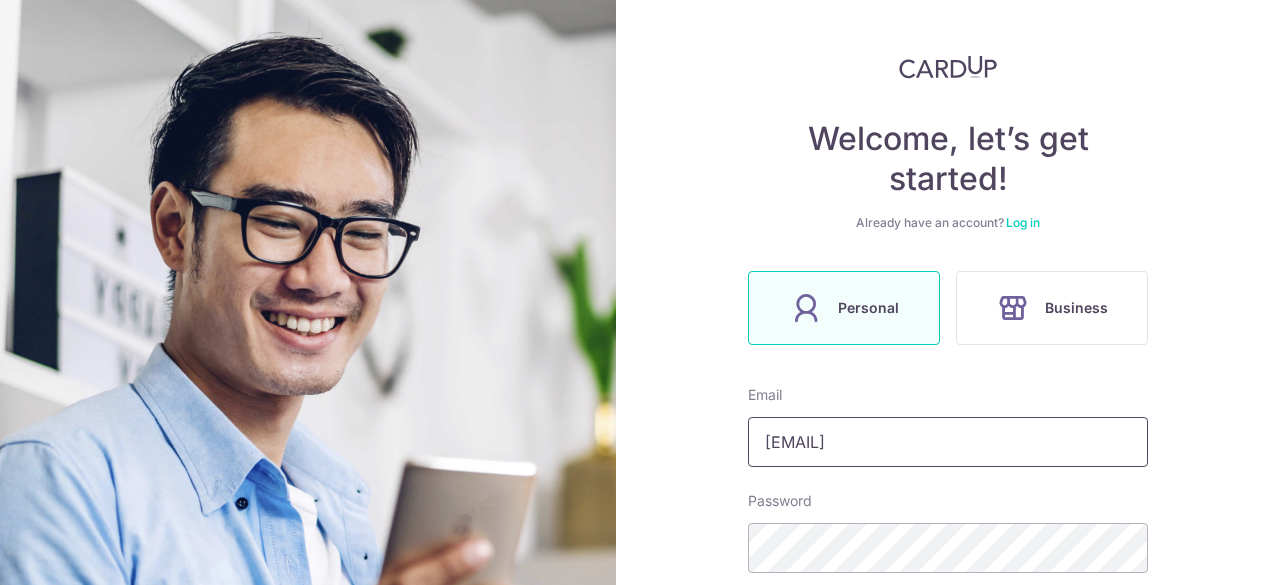 type on "[EMAIL]" 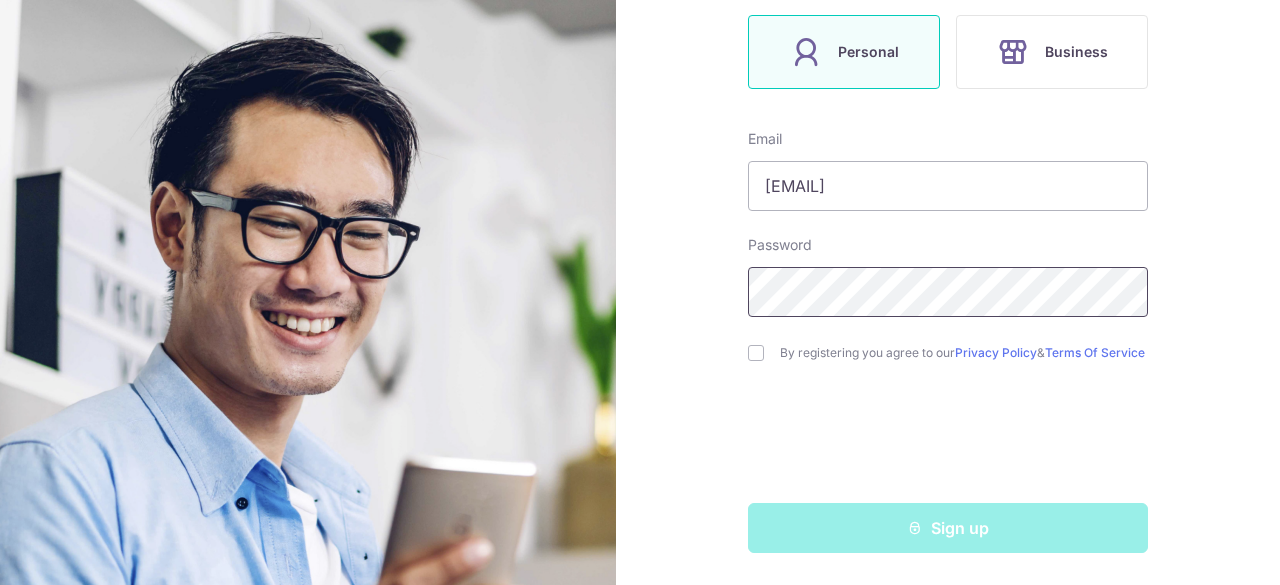 scroll, scrollTop: 351, scrollLeft: 0, axis: vertical 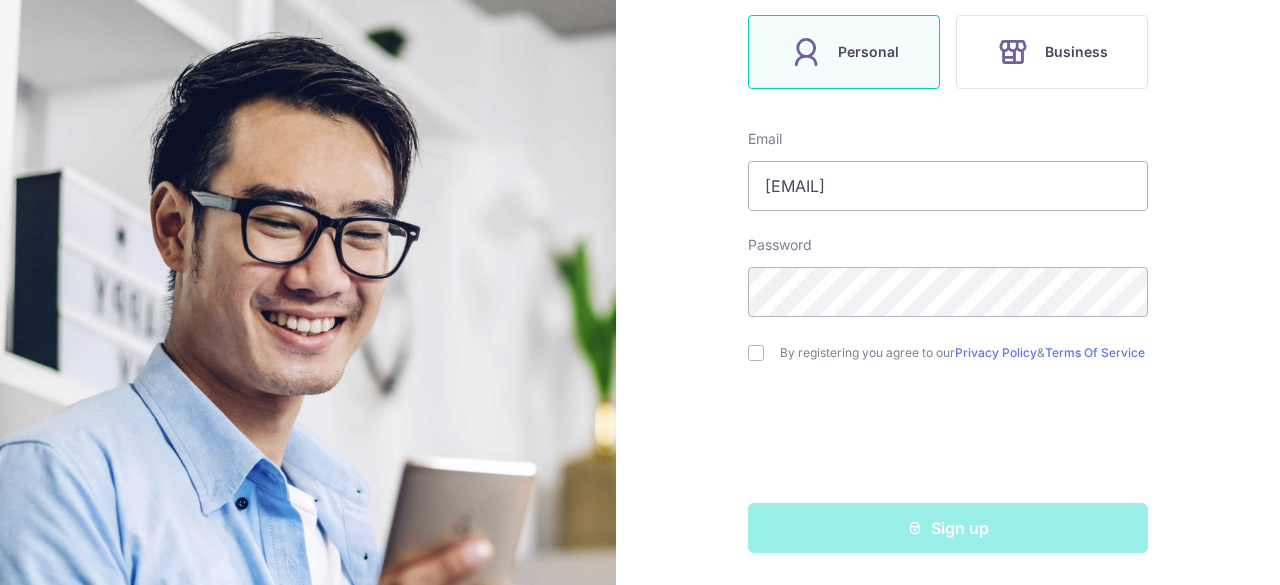 click on "By registering you agree to our
Privacy Policy
&  Terms Of Service" at bounding box center [948, 353] 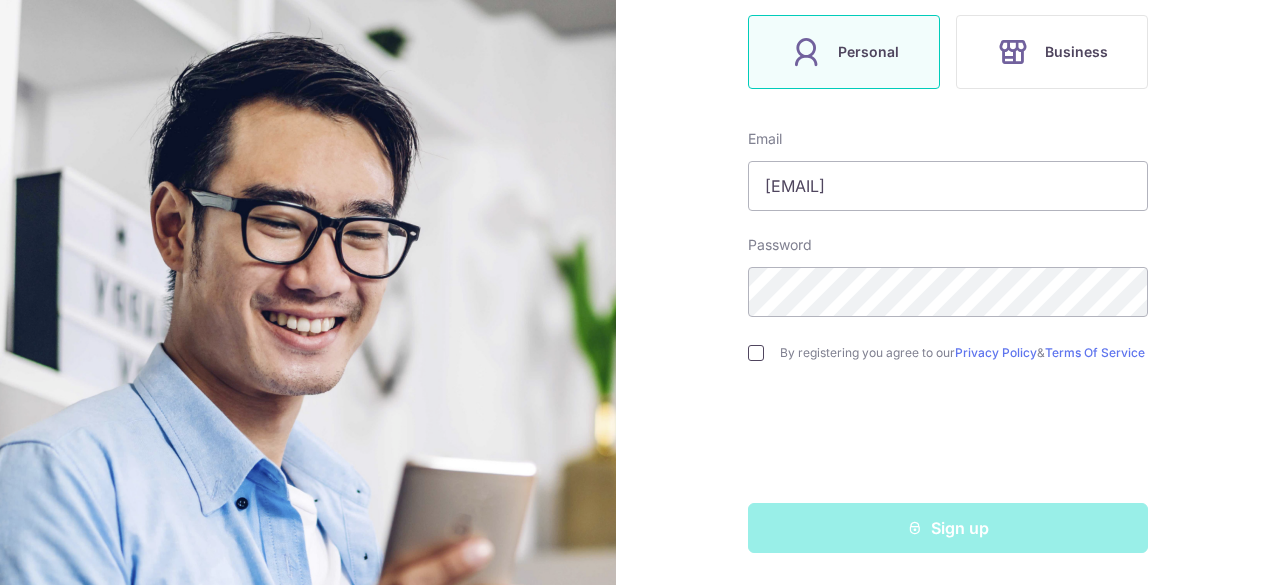 click at bounding box center [756, 353] 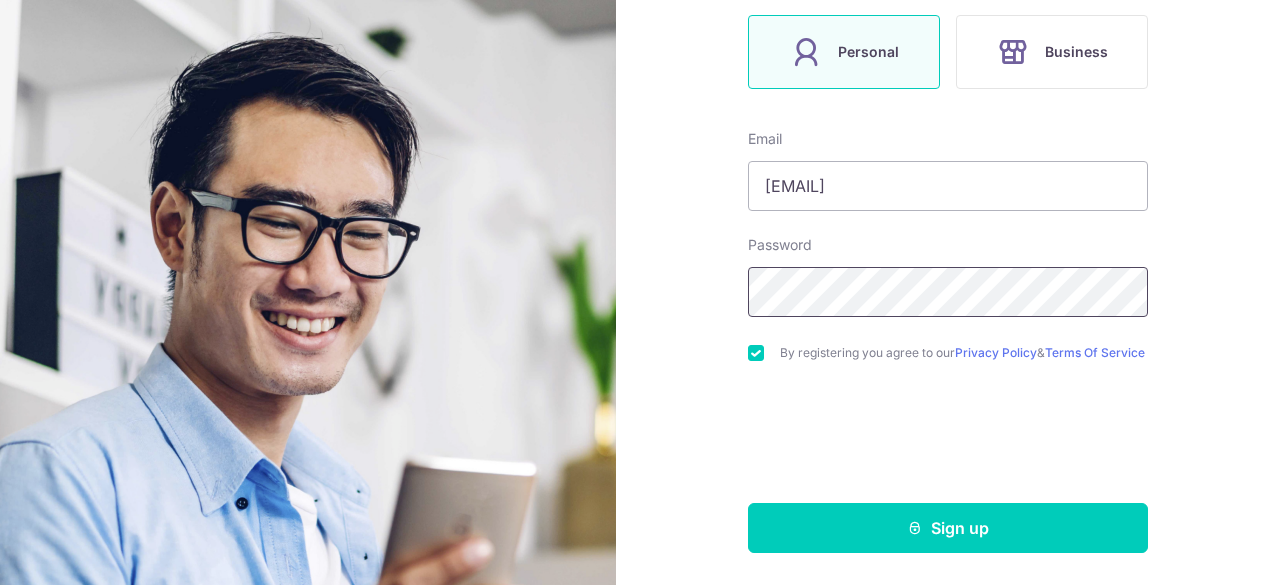 click on "Welcome, let’s get started!
Already have an account?  Log in
Personal
Business
Email
stanleyloh98@hotmail.com
Password
By registering you agree to our
Privacy Policy
&  Terms Of Service
Sign up" at bounding box center [640, 292] 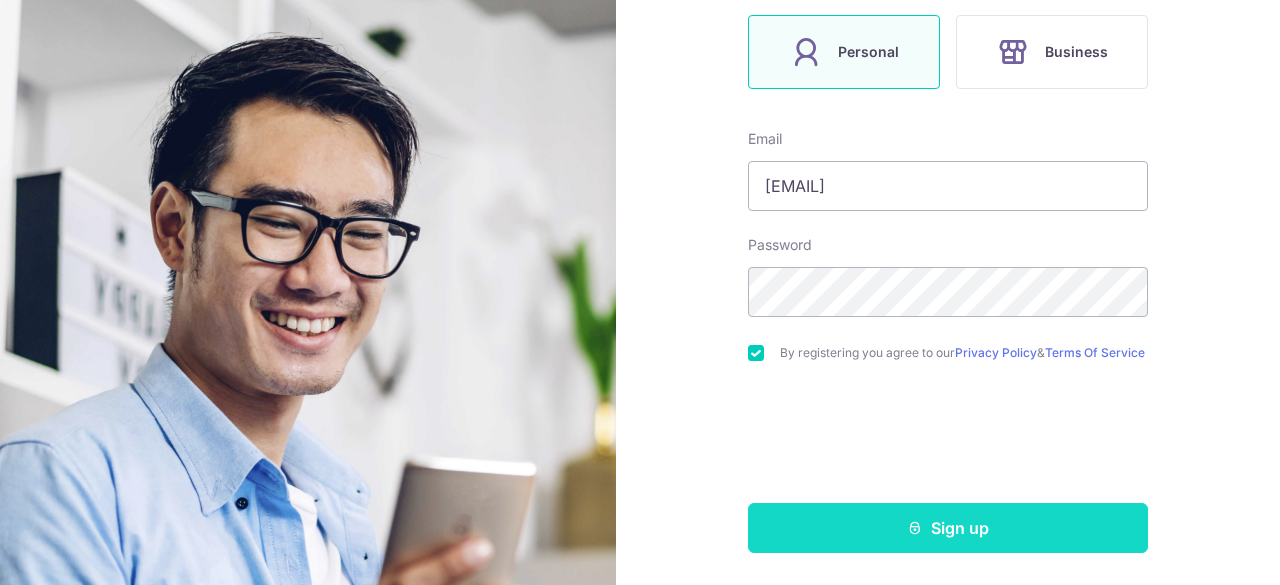 click on "Sign up" at bounding box center [948, 528] 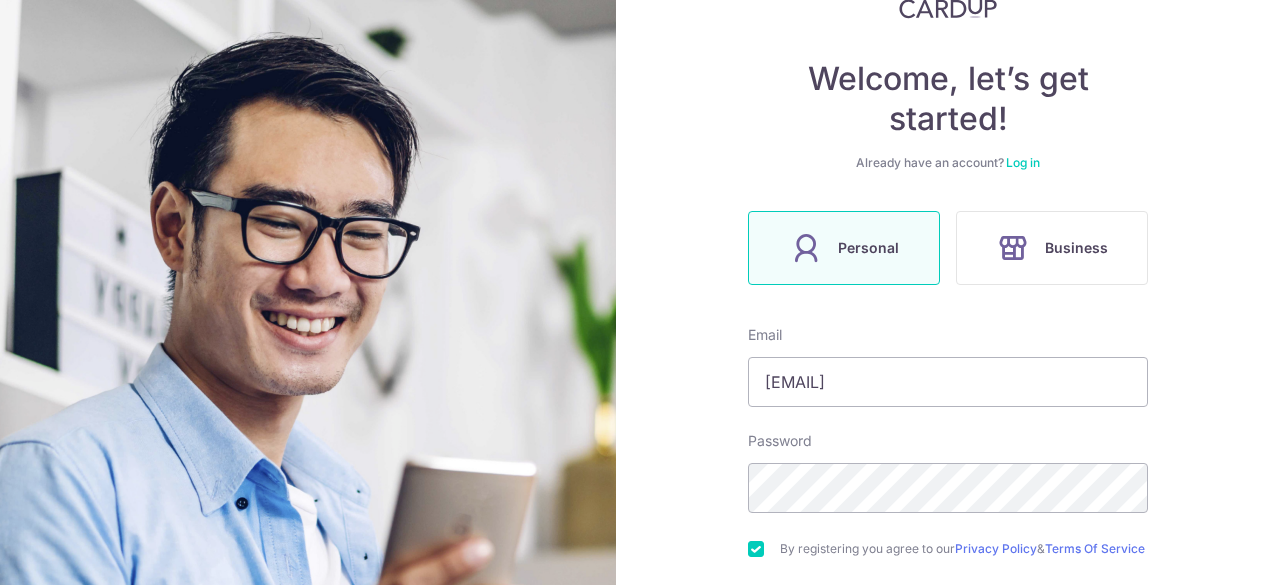 scroll, scrollTop: 351, scrollLeft: 0, axis: vertical 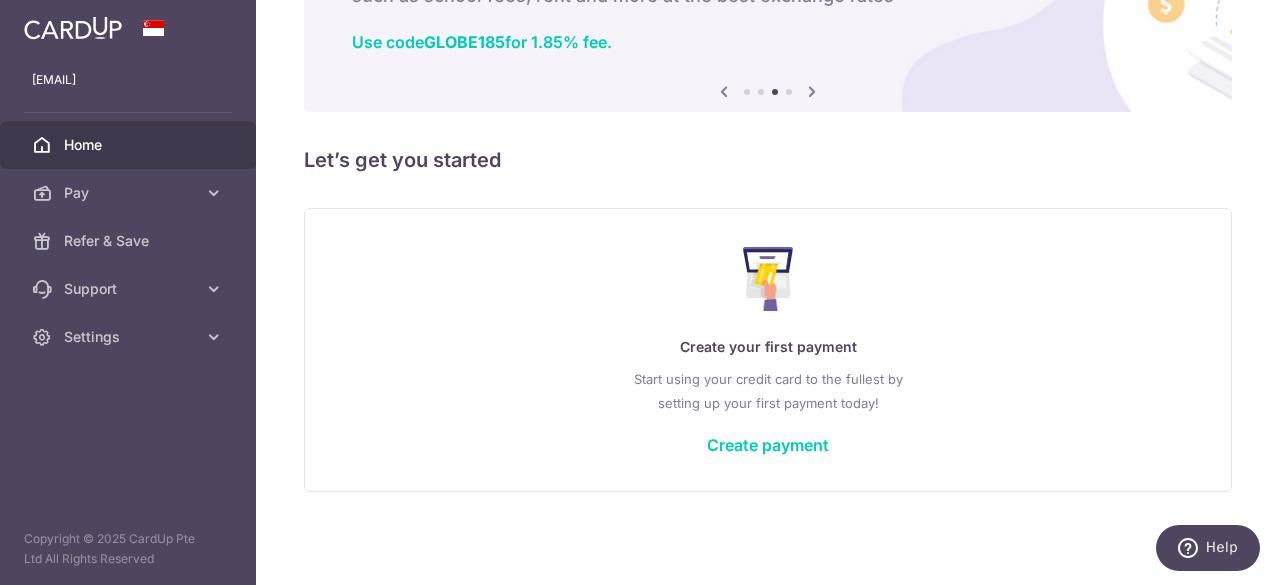 click on "Create your first payment
Start using your credit card to the fullest by   setting up your first payment today!
Create payment" at bounding box center (768, 350) 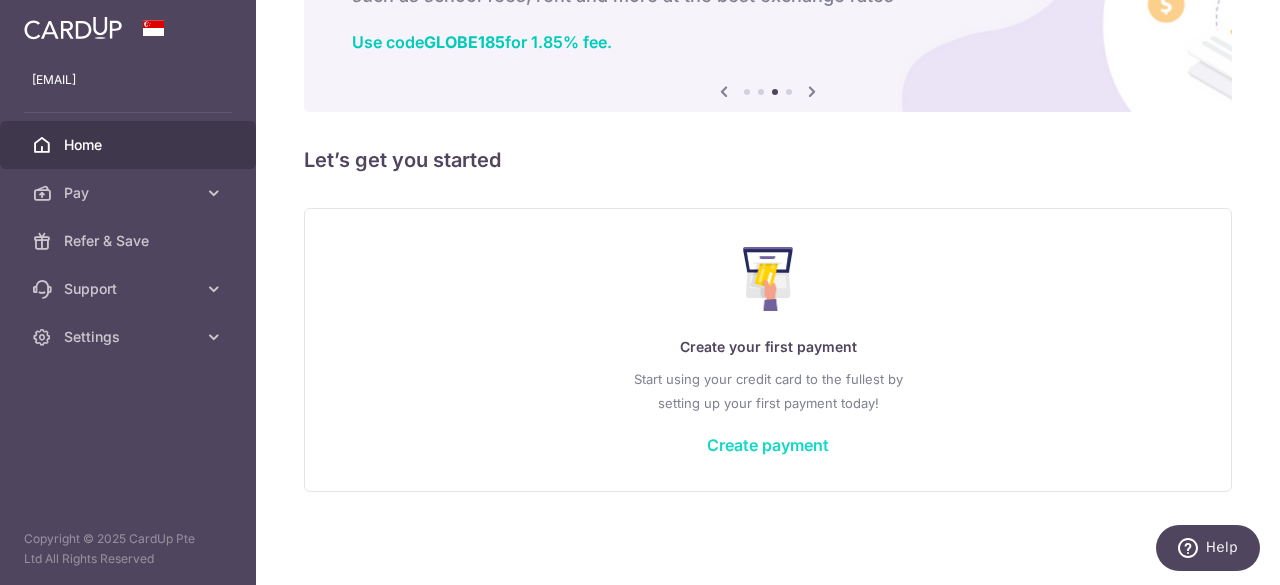 click on "Create payment" at bounding box center (768, 445) 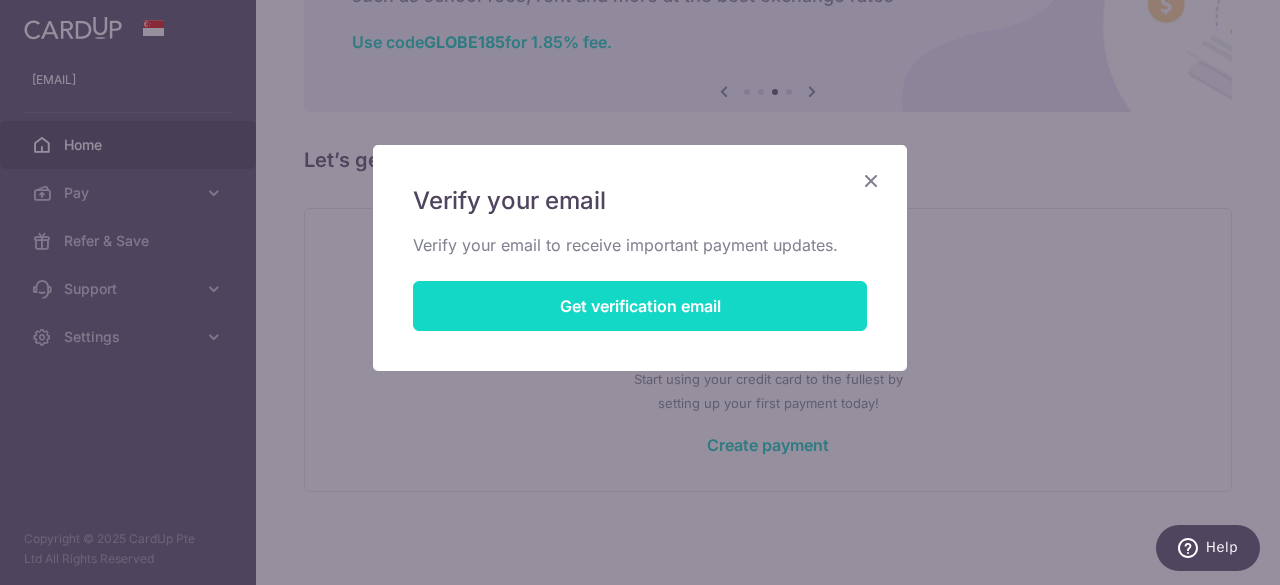 click on "Get verification email" at bounding box center [640, 306] 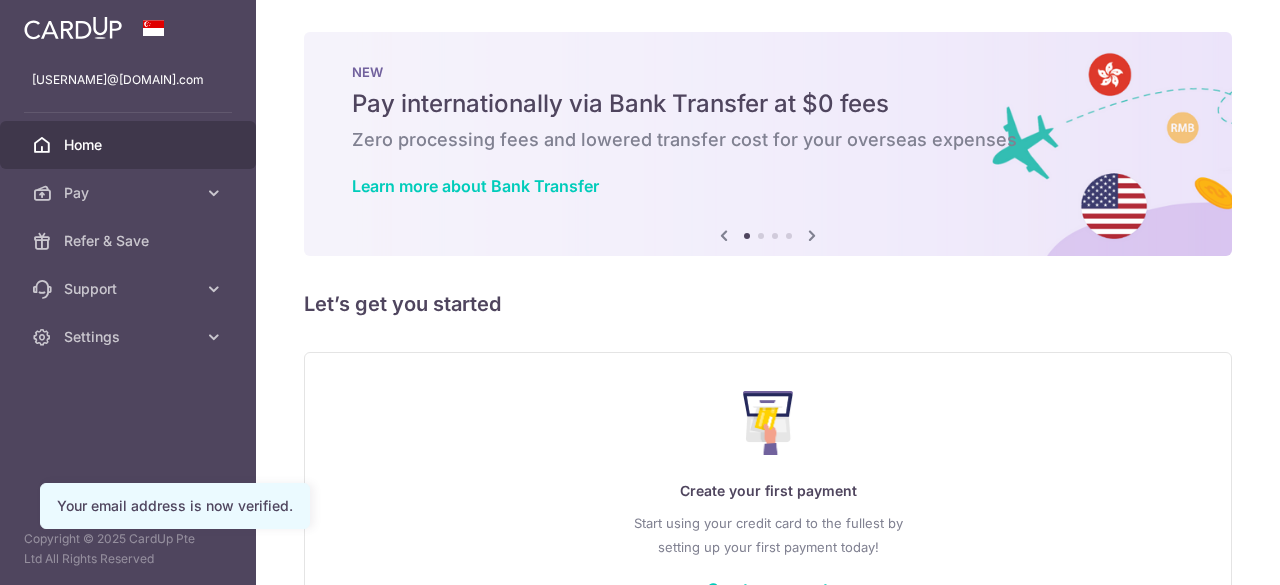scroll, scrollTop: 0, scrollLeft: 0, axis: both 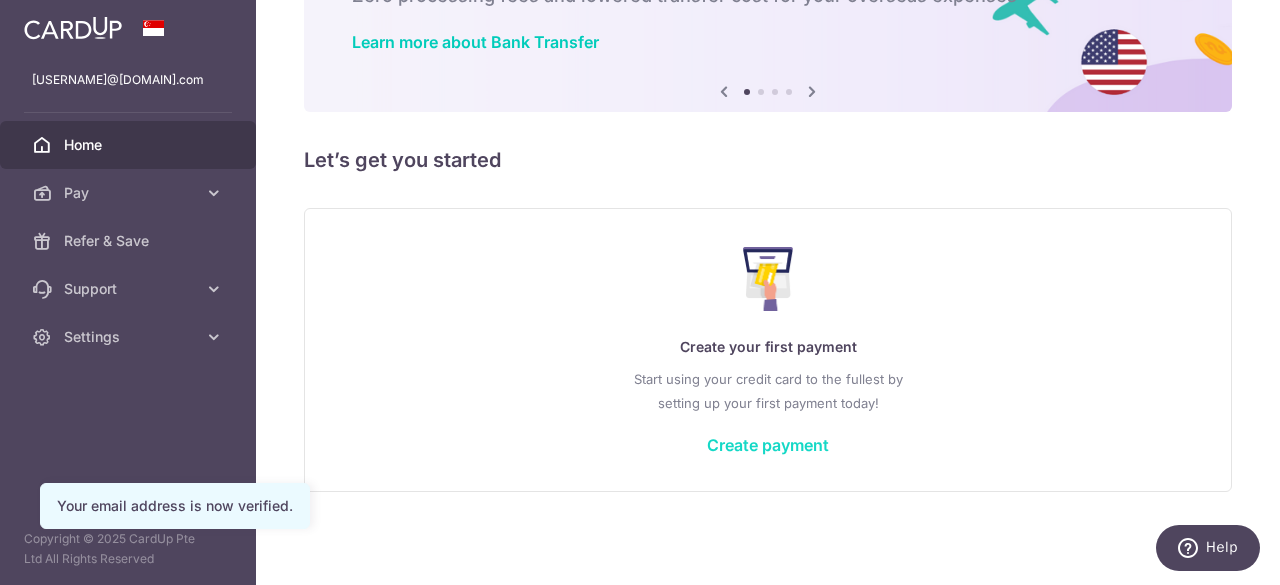 click on "Create payment" at bounding box center (768, 445) 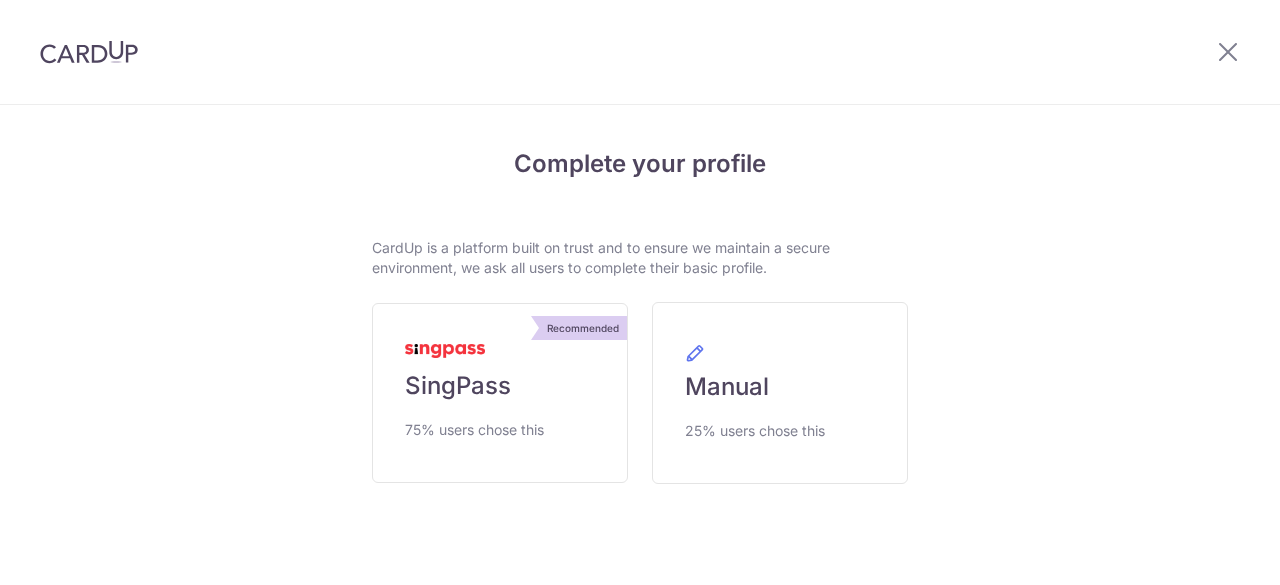 scroll, scrollTop: 0, scrollLeft: 0, axis: both 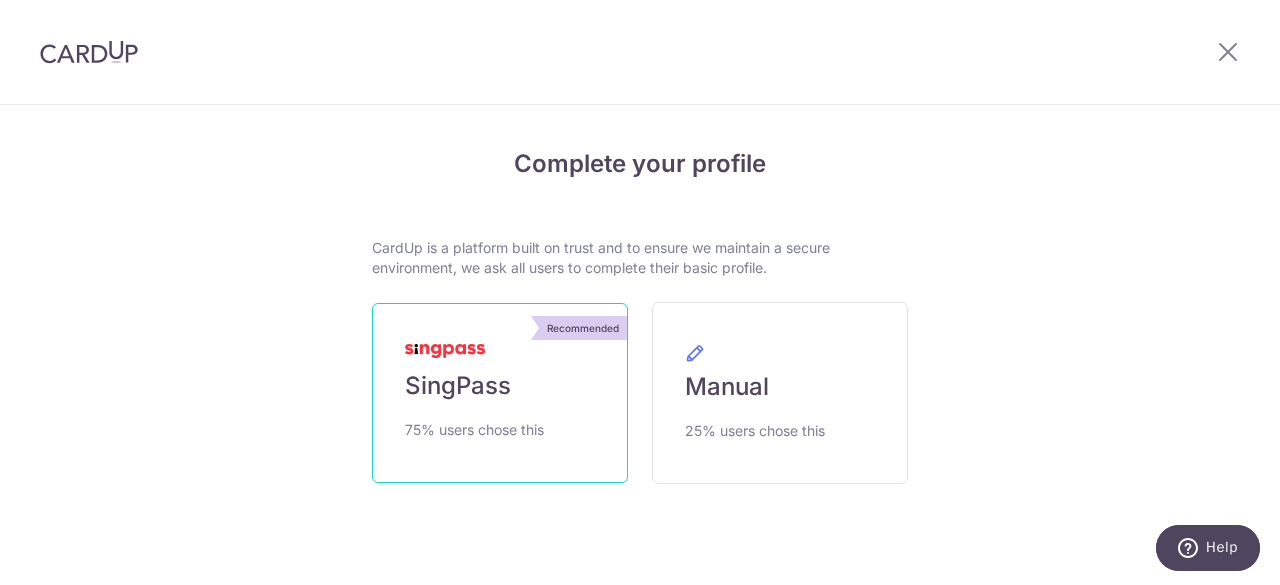 click on "Recommended
SingPass
75% users chose this" at bounding box center (500, 393) 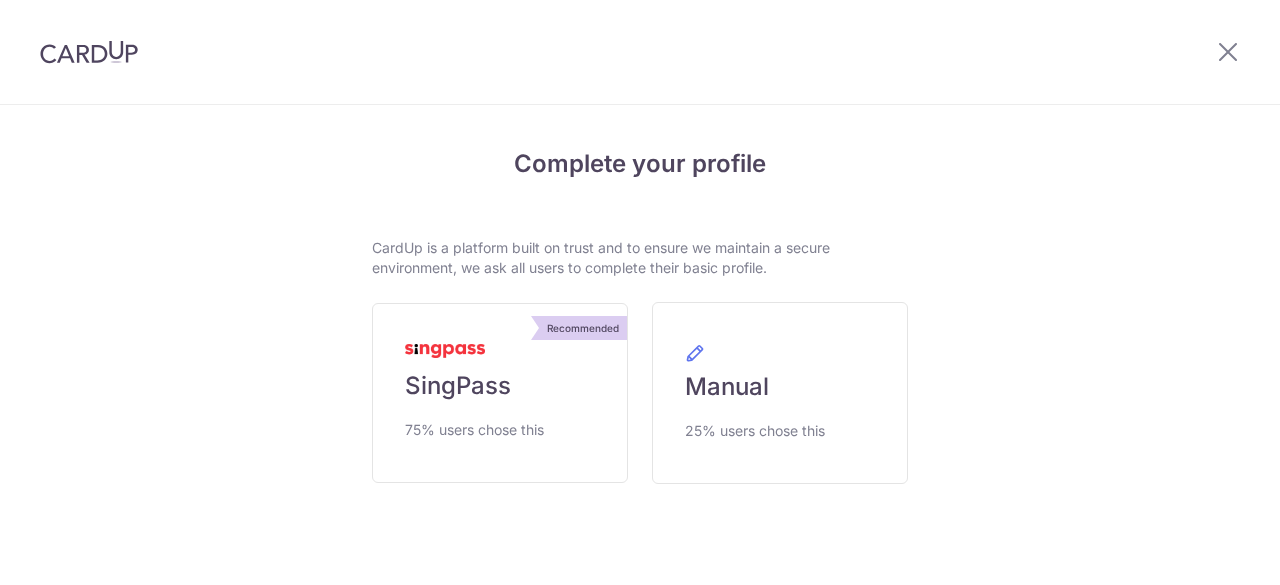 scroll, scrollTop: 0, scrollLeft: 0, axis: both 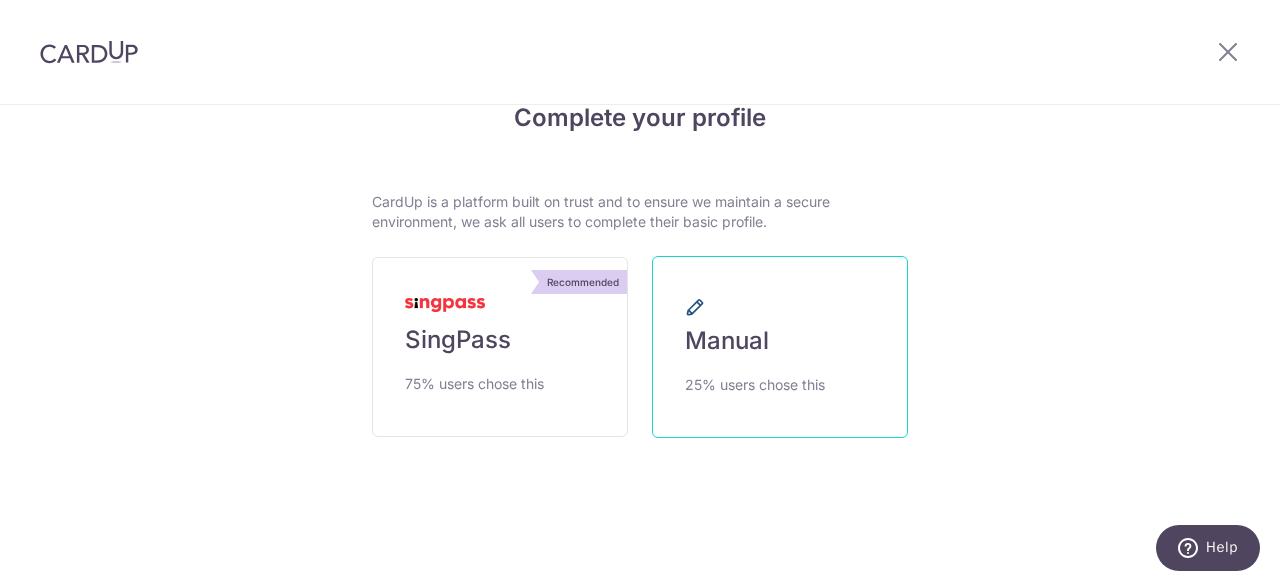 click on "Manual" at bounding box center [727, 341] 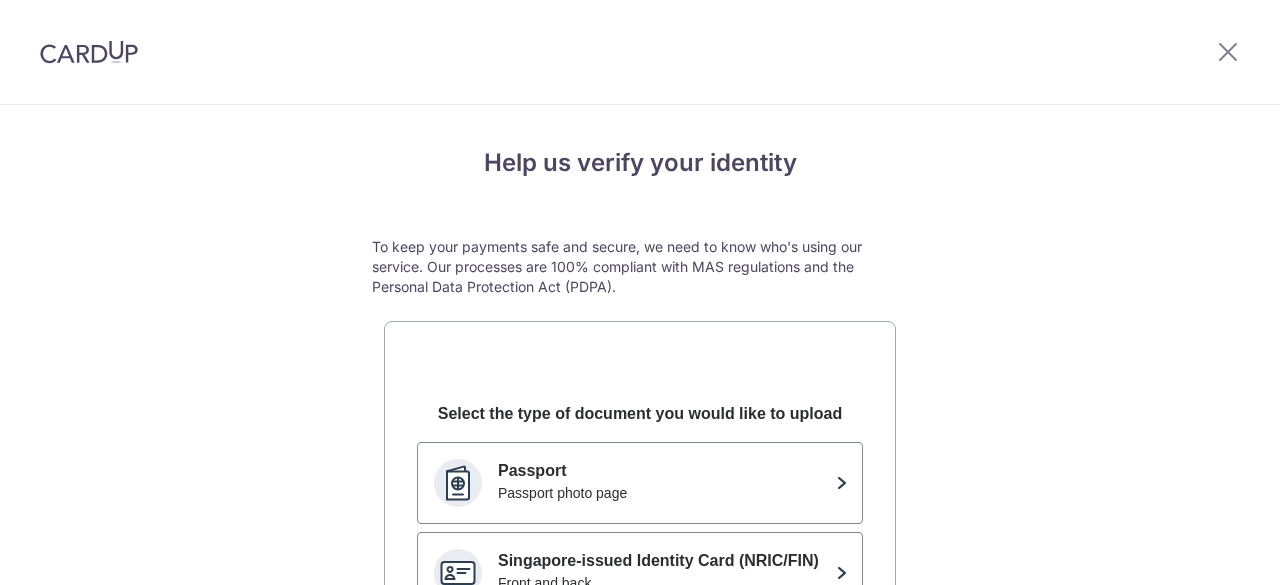 scroll, scrollTop: 0, scrollLeft: 0, axis: both 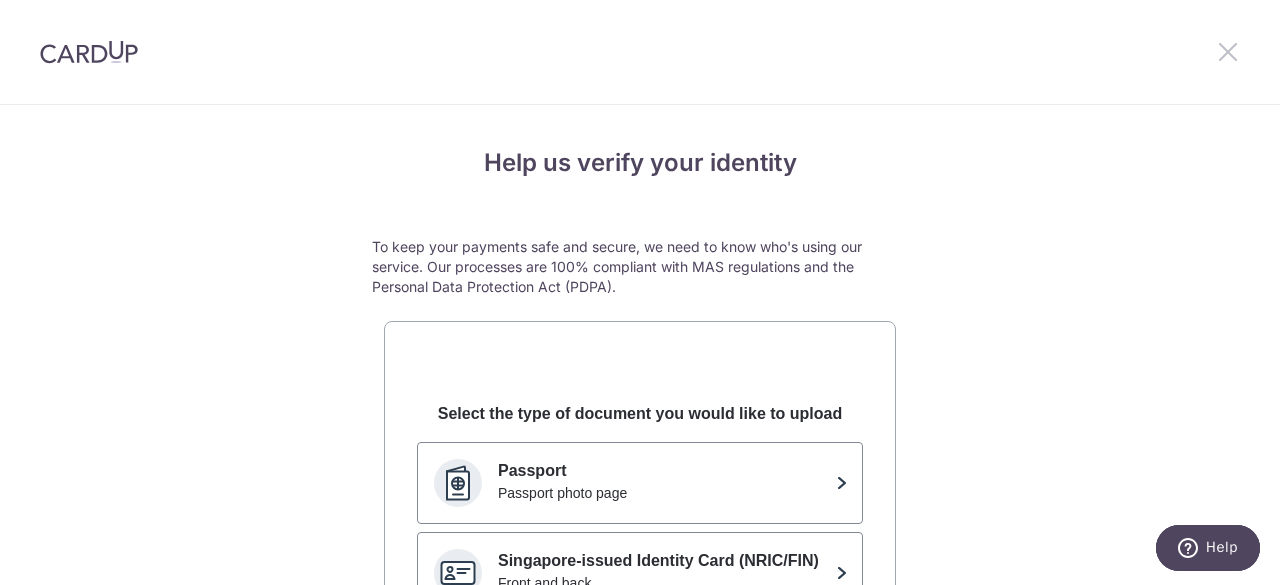click at bounding box center (1228, 51) 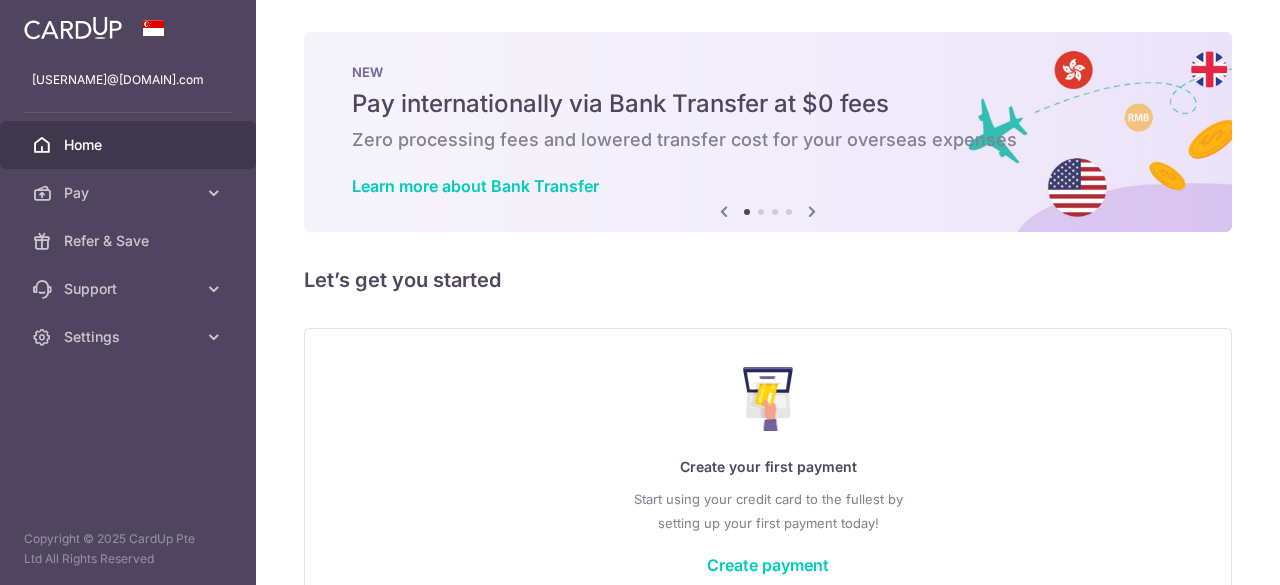 scroll, scrollTop: 0, scrollLeft: 0, axis: both 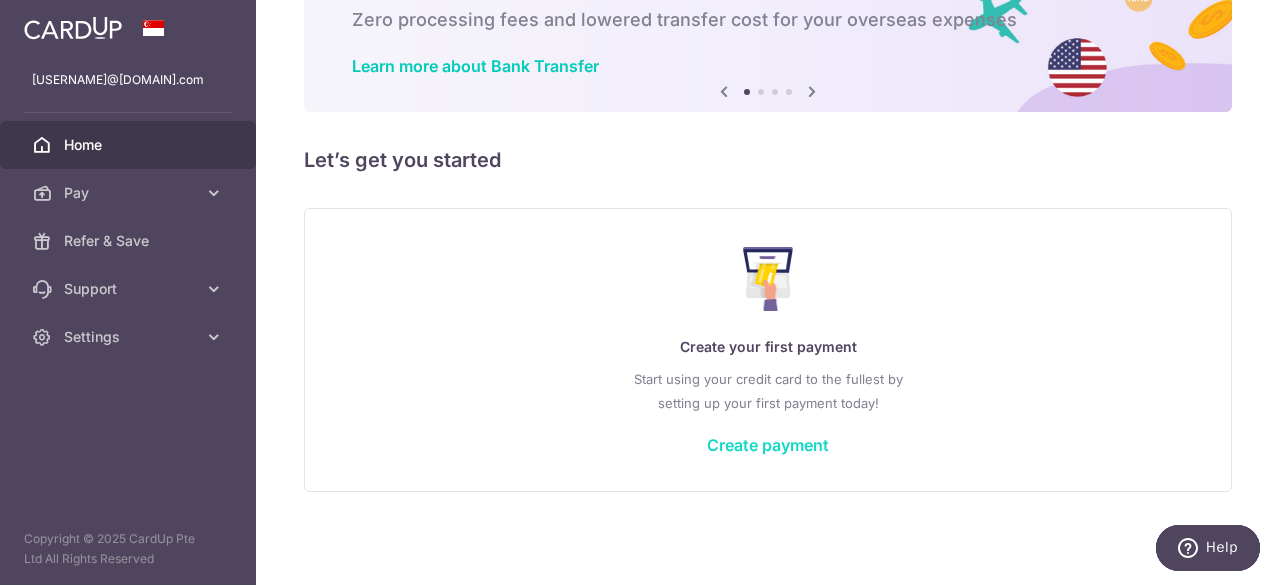 click on "Create payment" at bounding box center [768, 445] 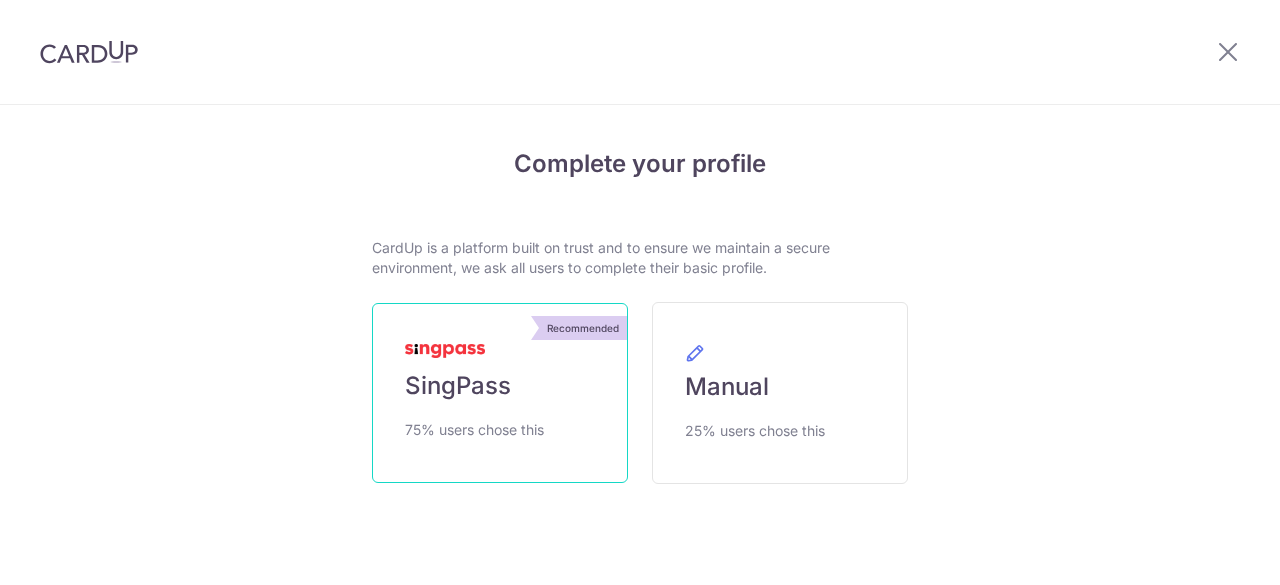 scroll, scrollTop: 0, scrollLeft: 0, axis: both 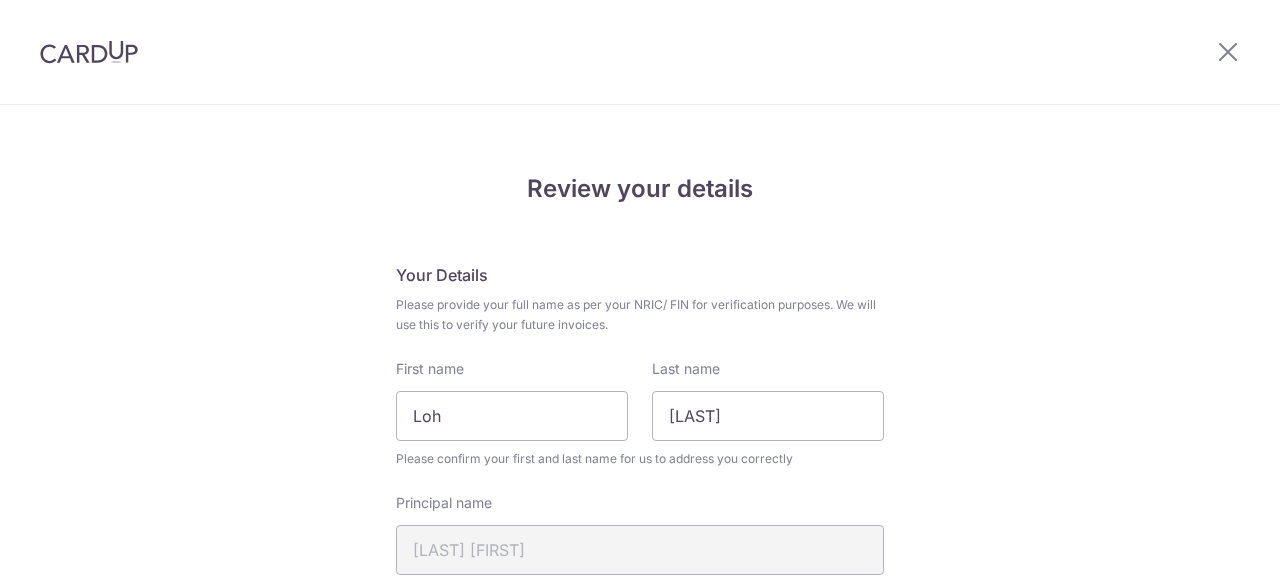 click on "Review your details
Your Details
Please provide your full name as per your NRIC/ FIN for verification purposes. We will use this to verify your future invoices.
First name
[FIRST]
Last name
[LAST]
Please confirm your first and last name for us to address you correctly
Principal name
[LAST] [FIRST]
Registered address
[NUMBER], [STREET], [UNIT], [CITY], [POSTAL_CODE]" at bounding box center (640, 793) 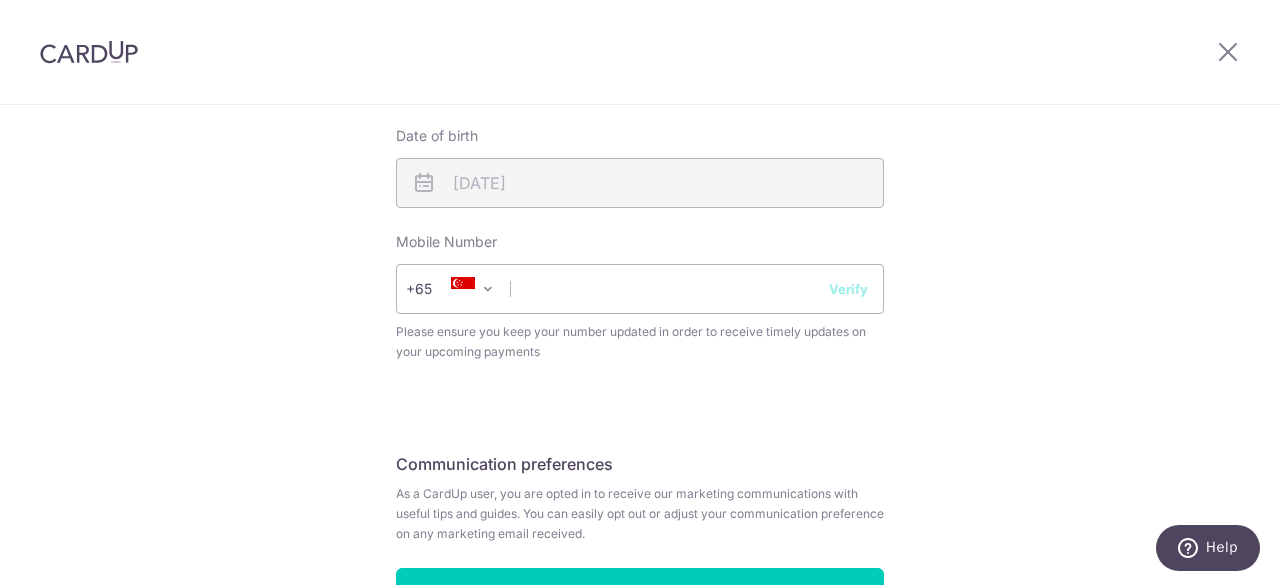 scroll, scrollTop: 751, scrollLeft: 0, axis: vertical 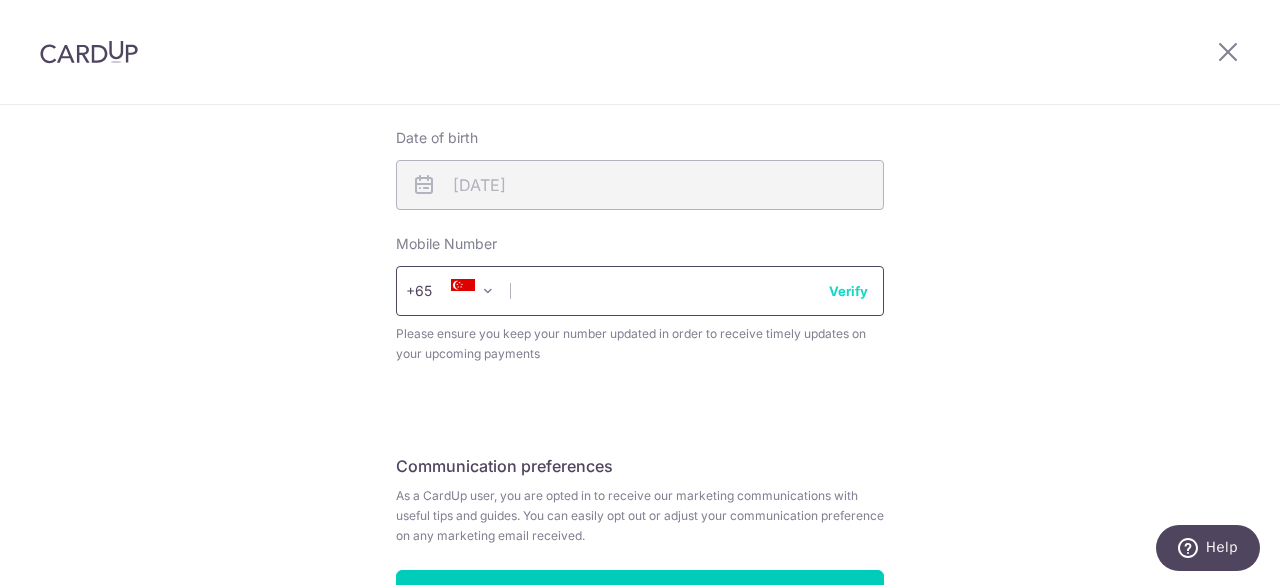click at bounding box center (640, 291) 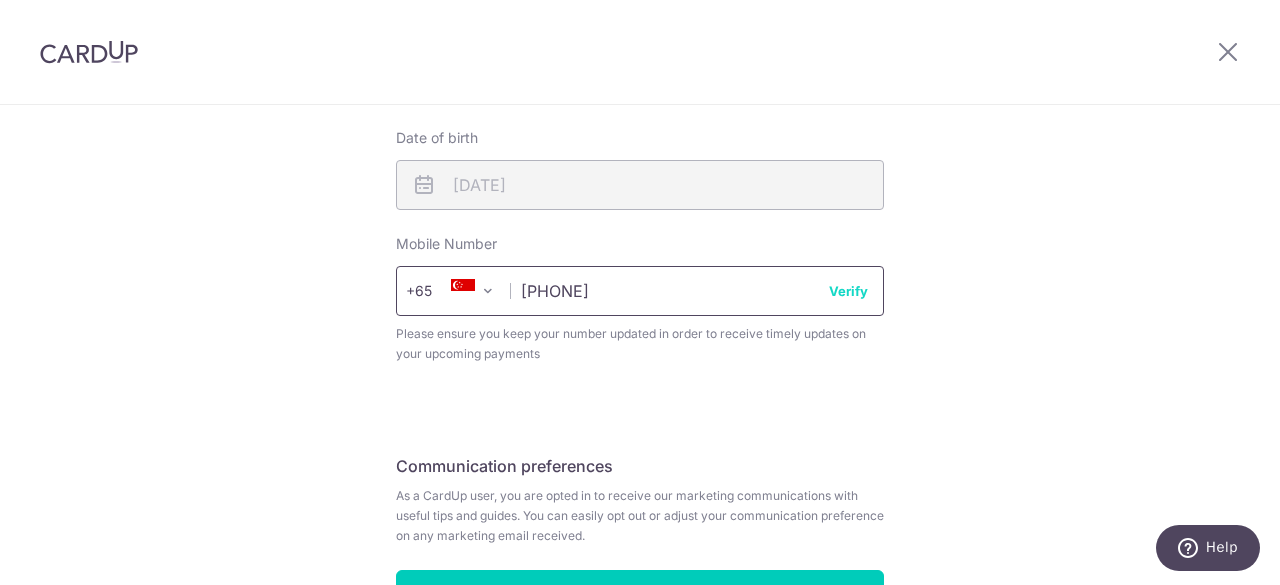 type on "[PHONE]" 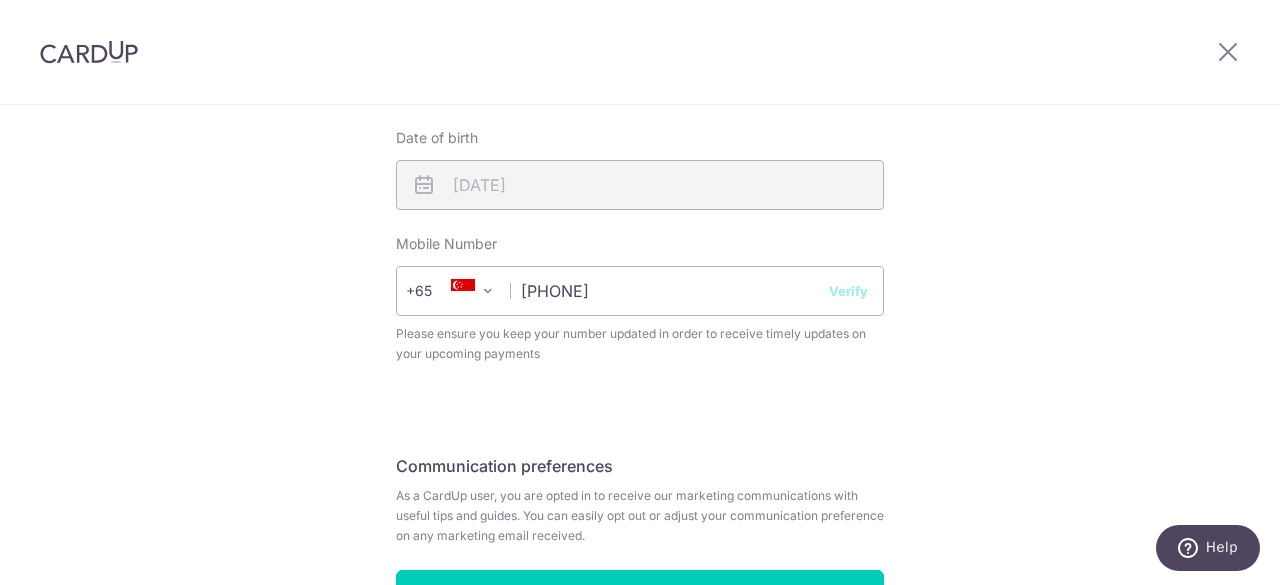 click on "Verify" at bounding box center [848, 291] 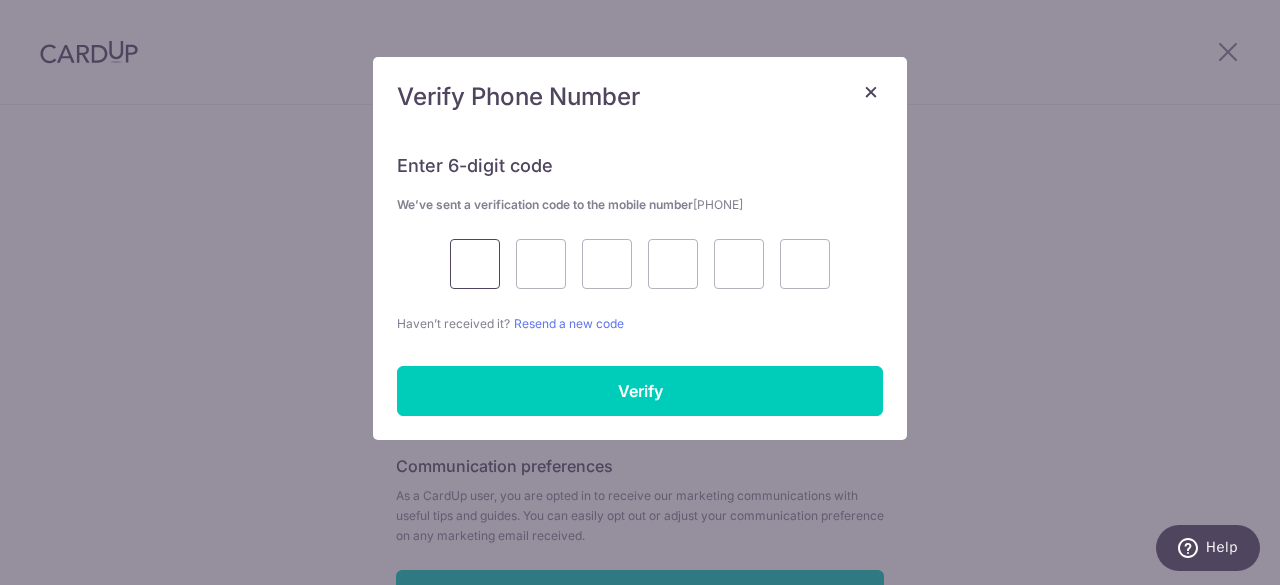click at bounding box center [475, 264] 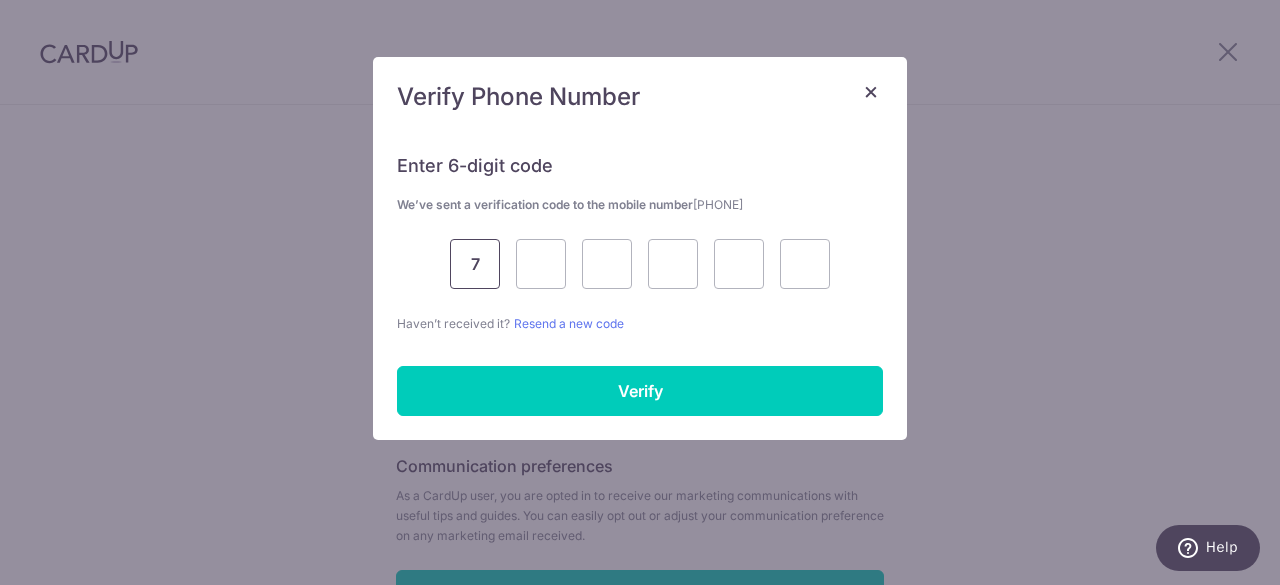 type on "7" 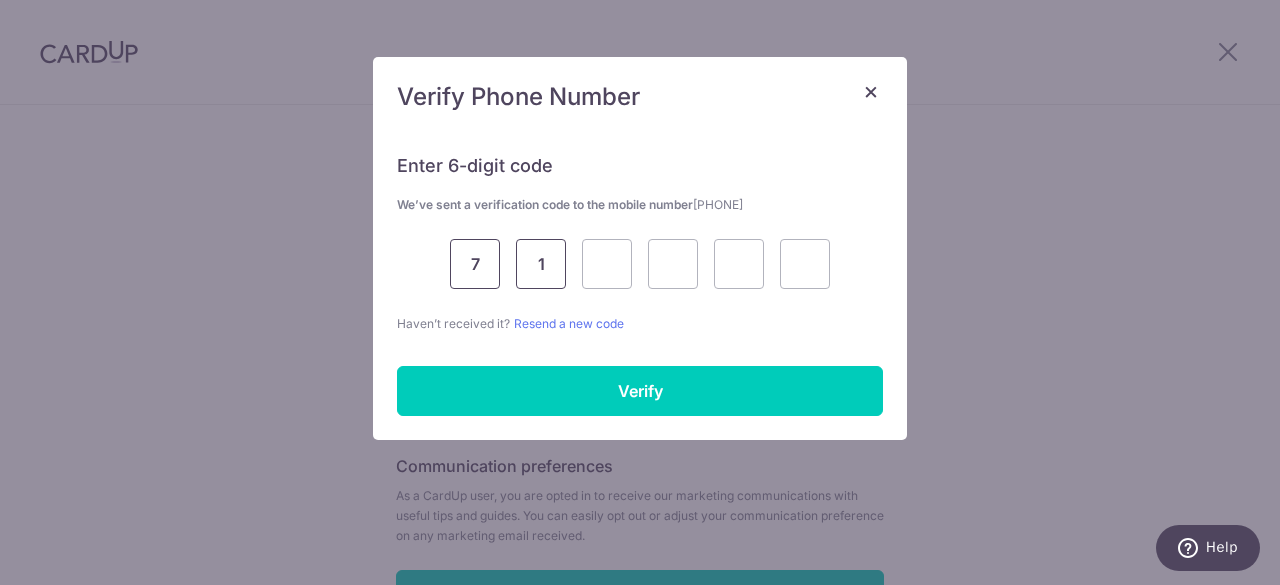 type on "1" 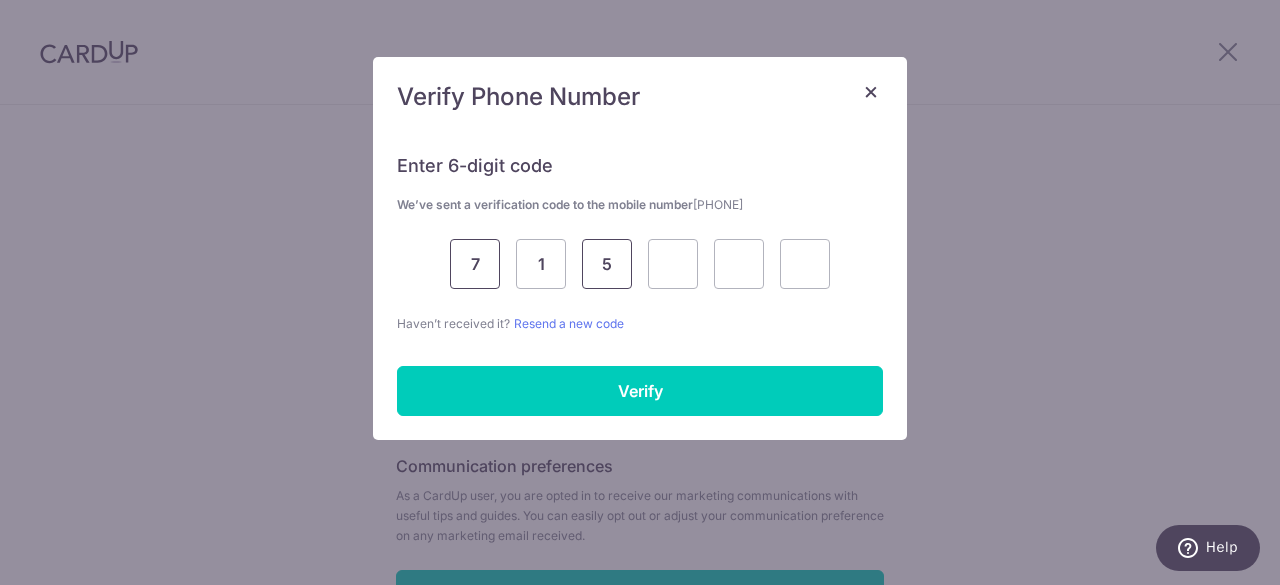 type on "5" 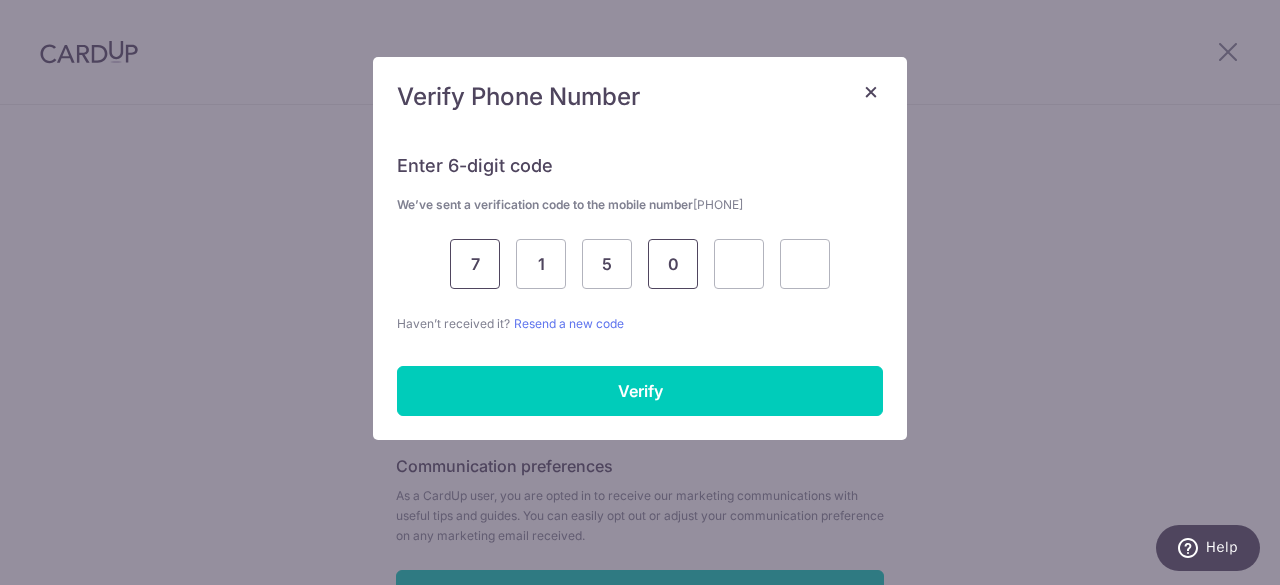 type on "0" 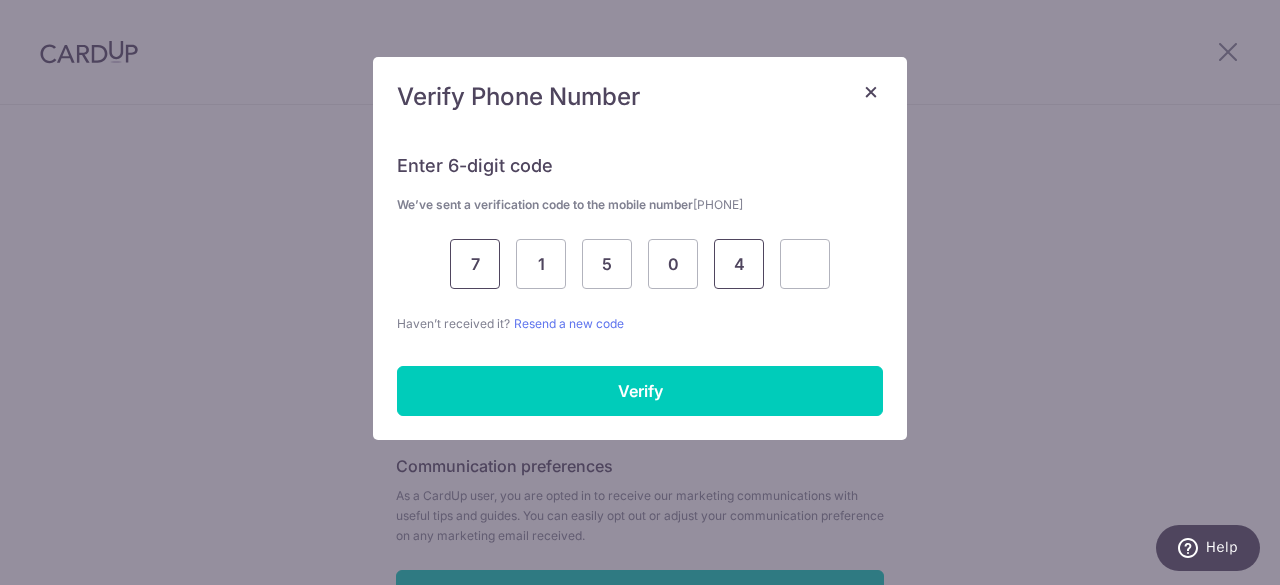 type on "4" 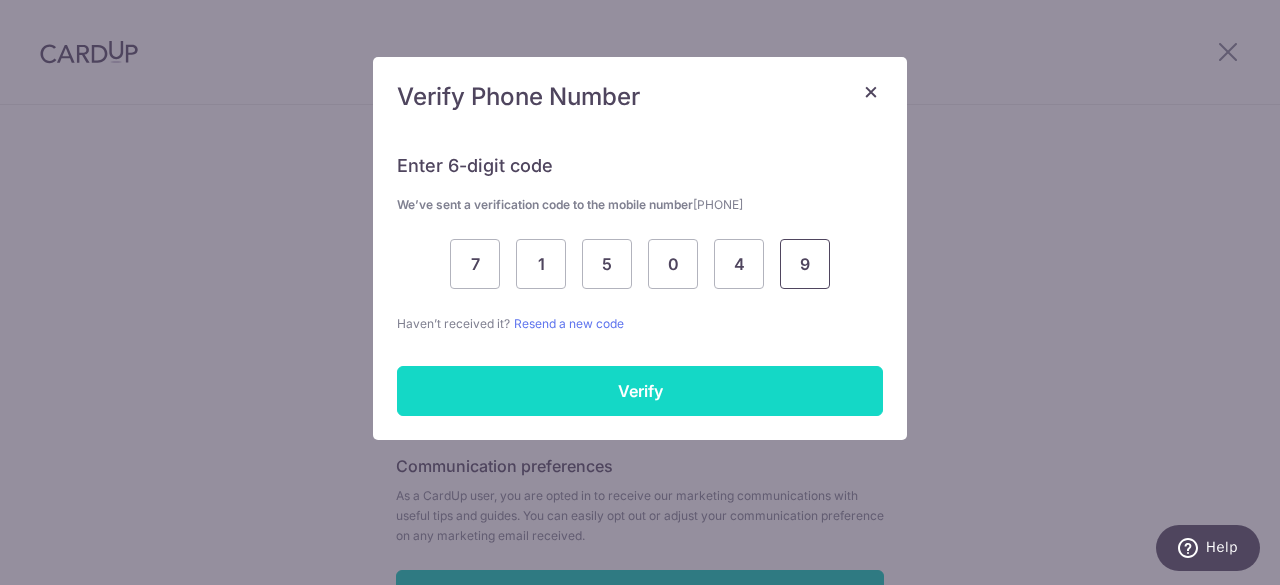 type on "9" 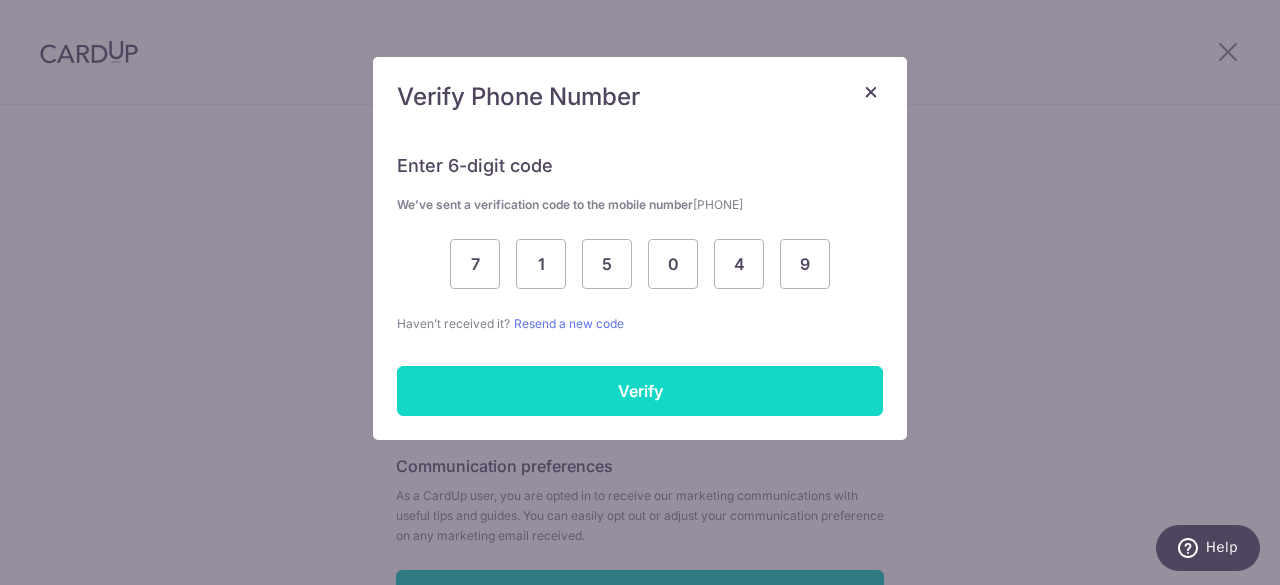 click on "Verify" at bounding box center (640, 391) 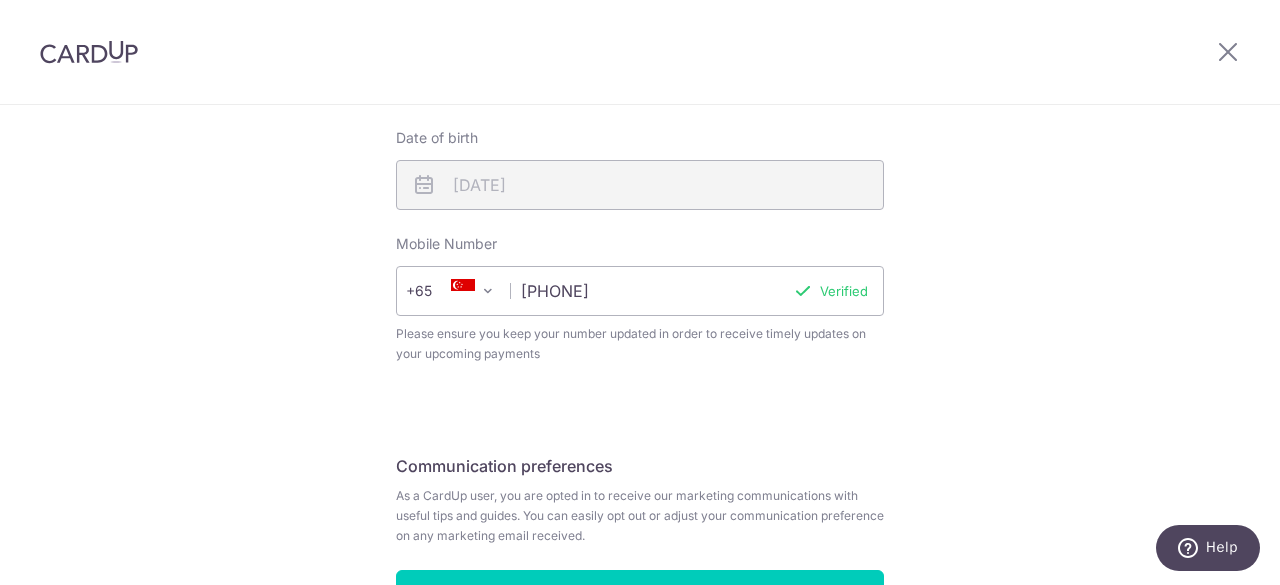 scroll, scrollTop: 895, scrollLeft: 0, axis: vertical 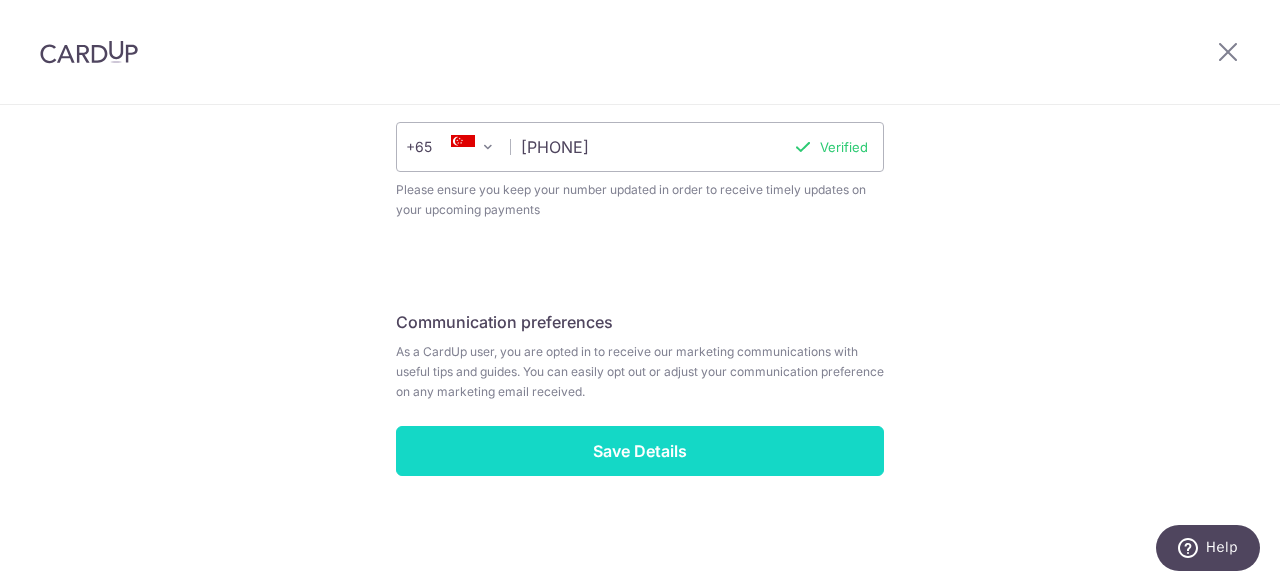 click on "Save Details" at bounding box center (640, 451) 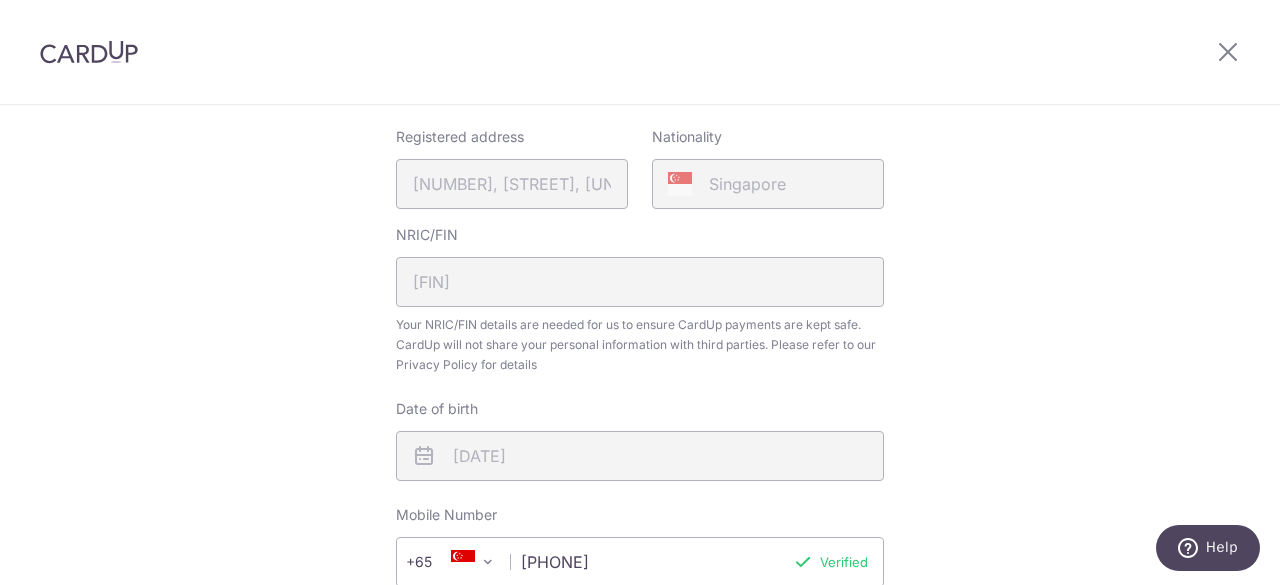 scroll, scrollTop: 892, scrollLeft: 0, axis: vertical 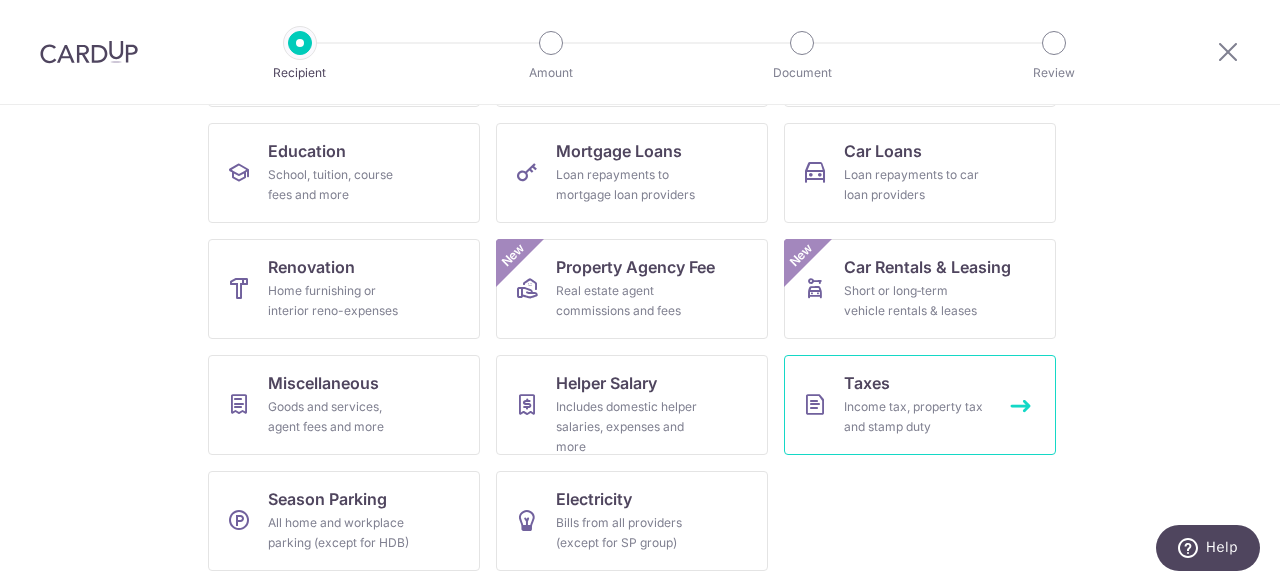 click on "Income tax, property tax and stamp duty" at bounding box center [916, 417] 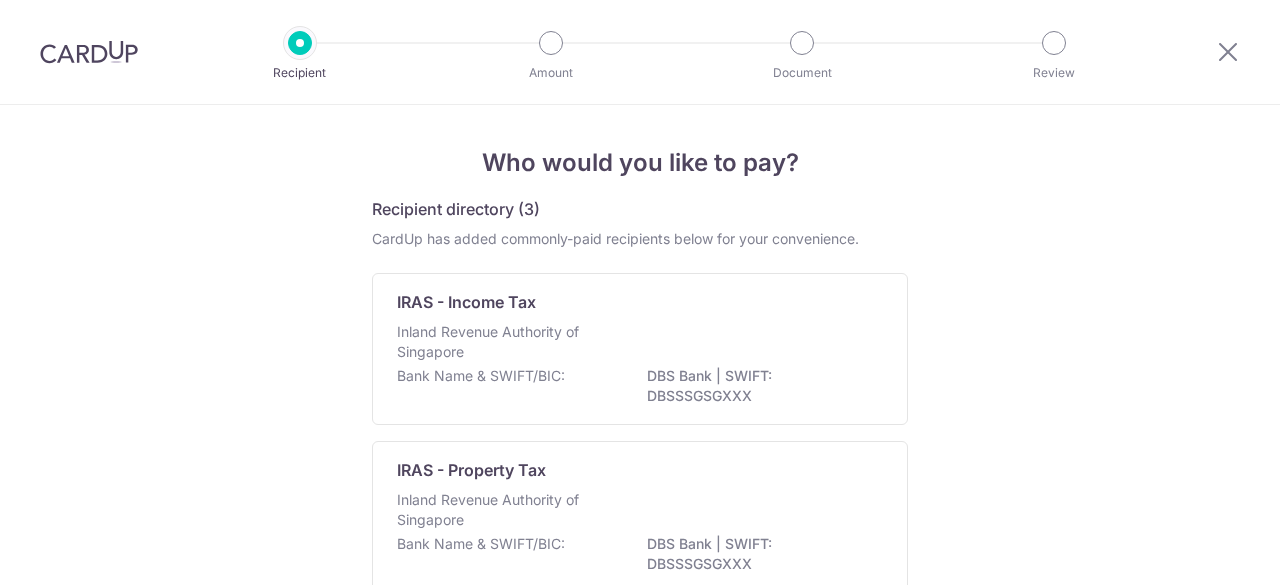 scroll, scrollTop: 0, scrollLeft: 0, axis: both 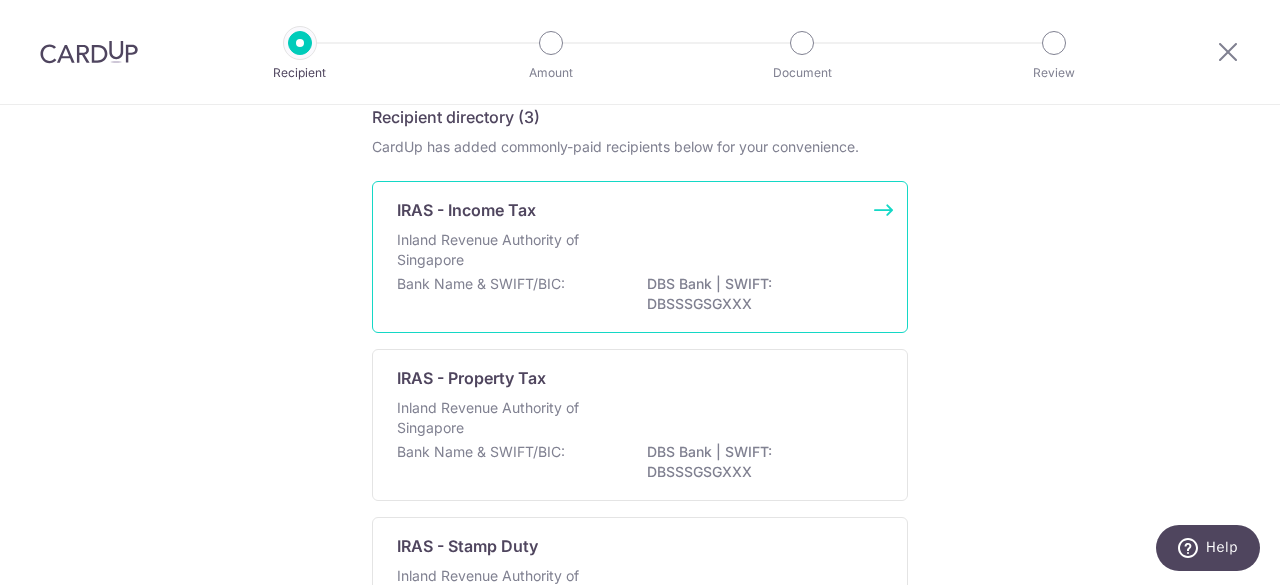 click on "Inland Revenue Authority of Singapore" at bounding box center [640, 252] 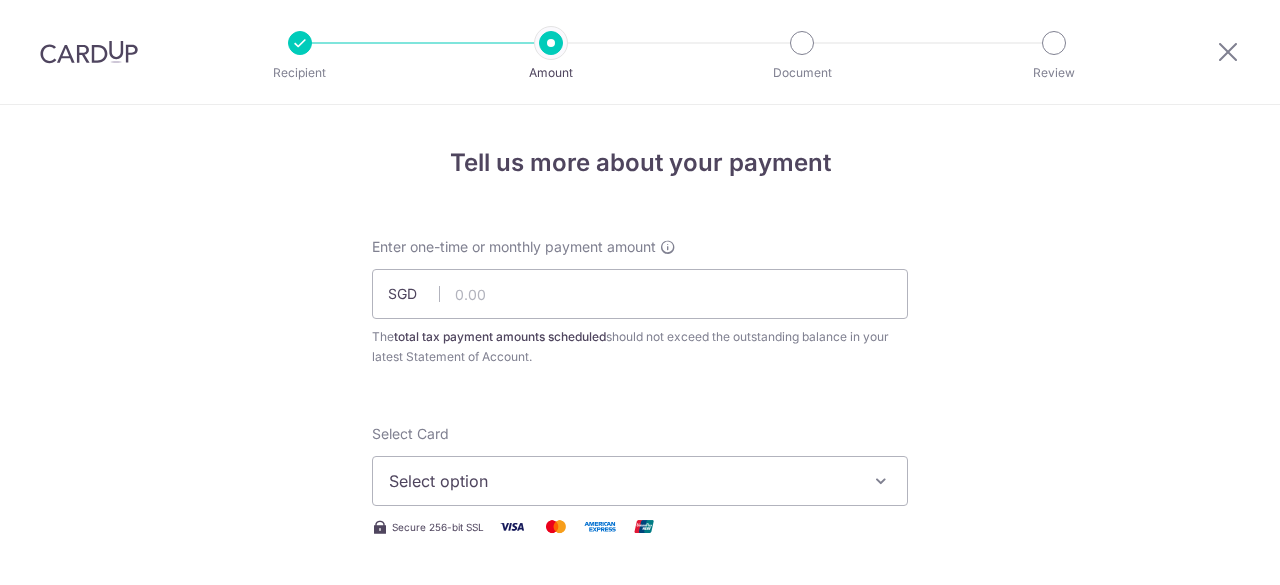 scroll, scrollTop: 0, scrollLeft: 0, axis: both 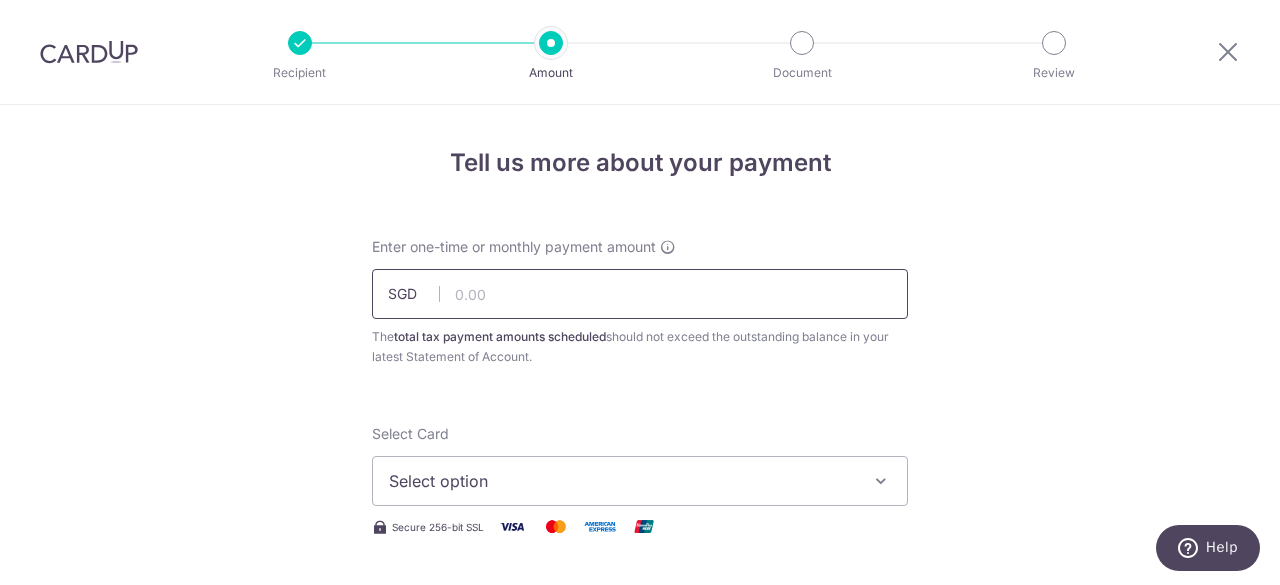 click at bounding box center (640, 294) 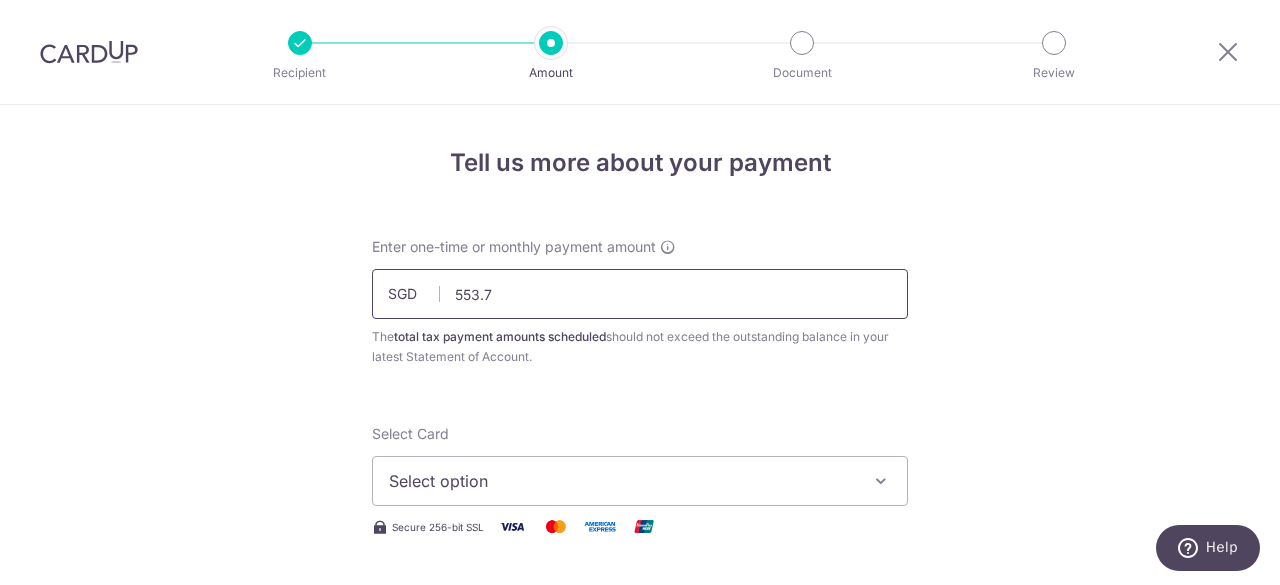 type on "553.77" 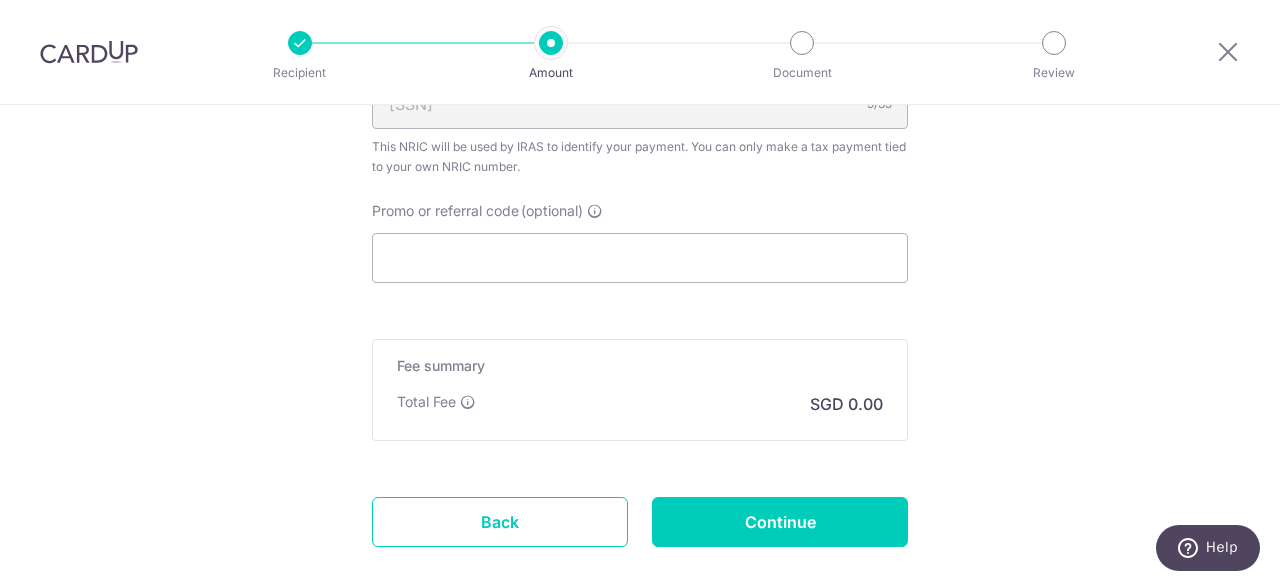 scroll, scrollTop: 1370, scrollLeft: 0, axis: vertical 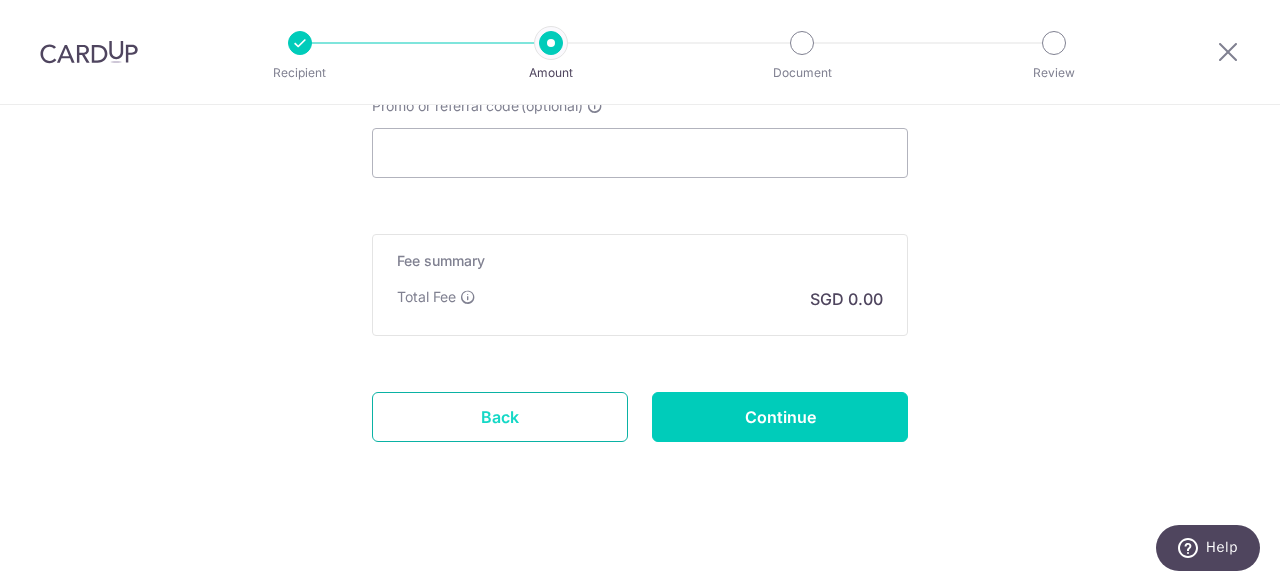 click on "Back" at bounding box center (500, 417) 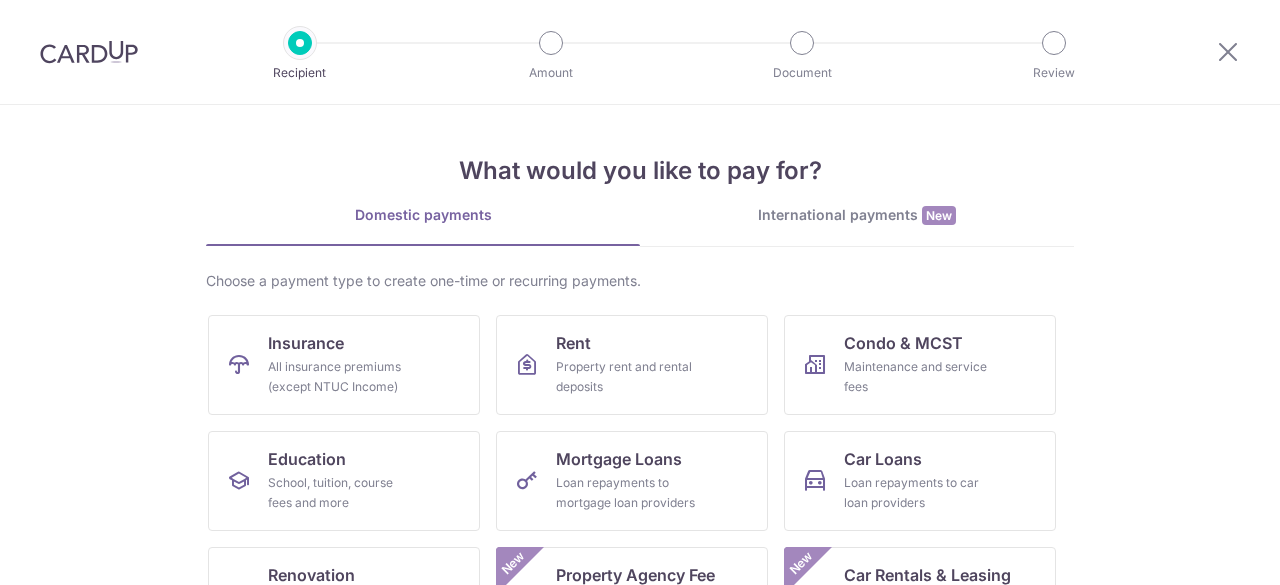 scroll, scrollTop: 248, scrollLeft: 0, axis: vertical 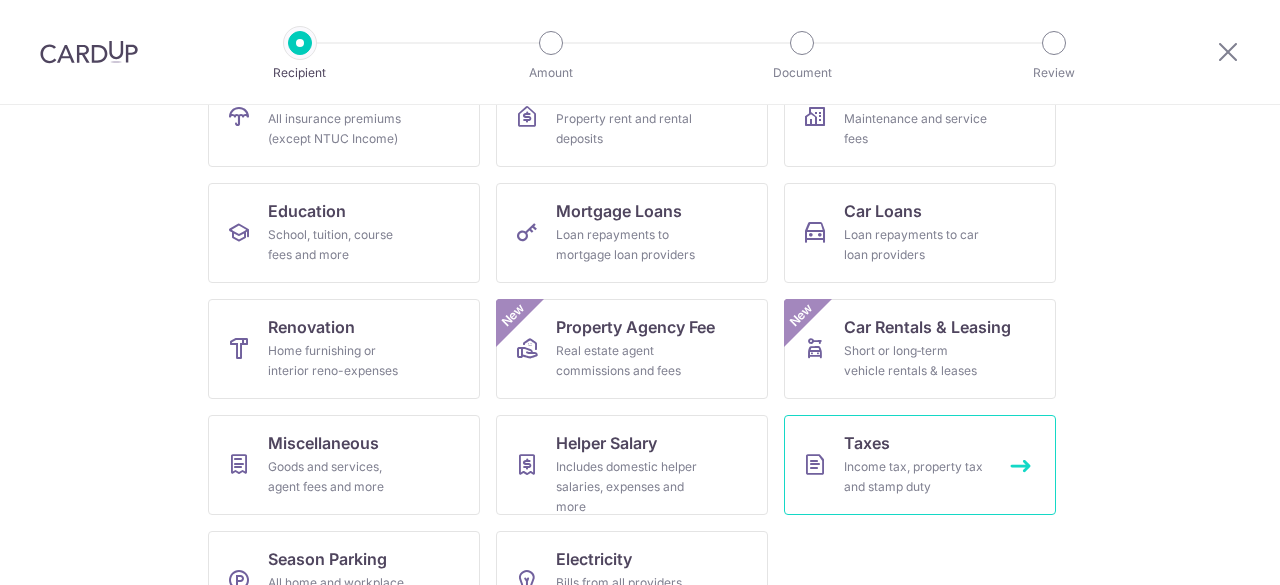 click on "Taxes" at bounding box center [867, 443] 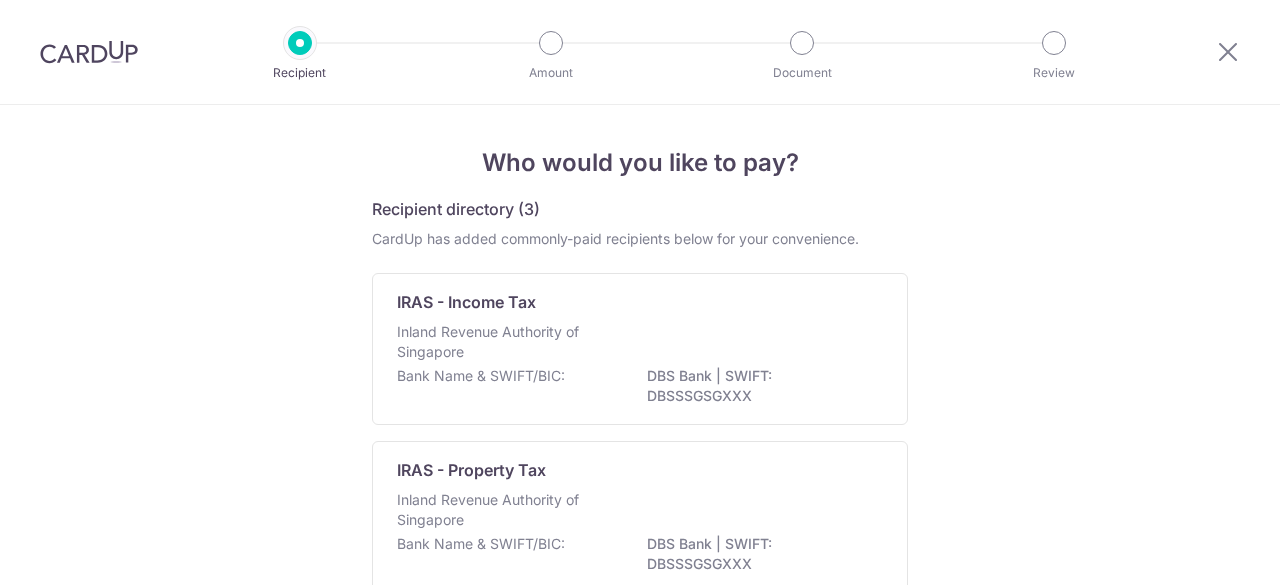 scroll, scrollTop: 0, scrollLeft: 0, axis: both 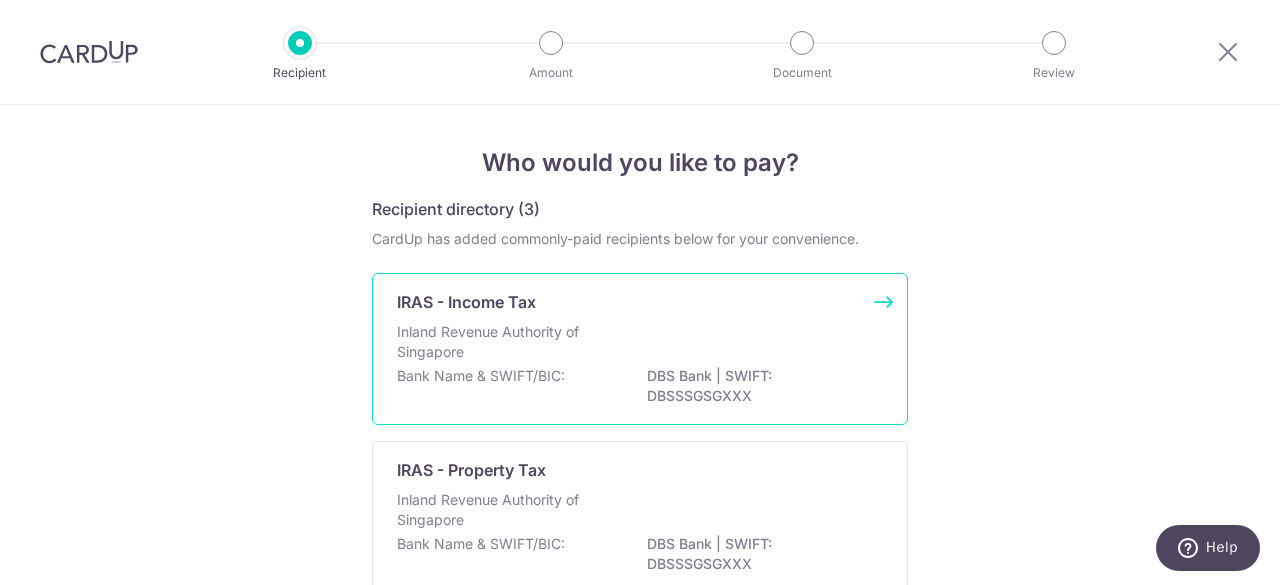 click on "Inland Revenue Authority of Singapore" at bounding box center (640, 344) 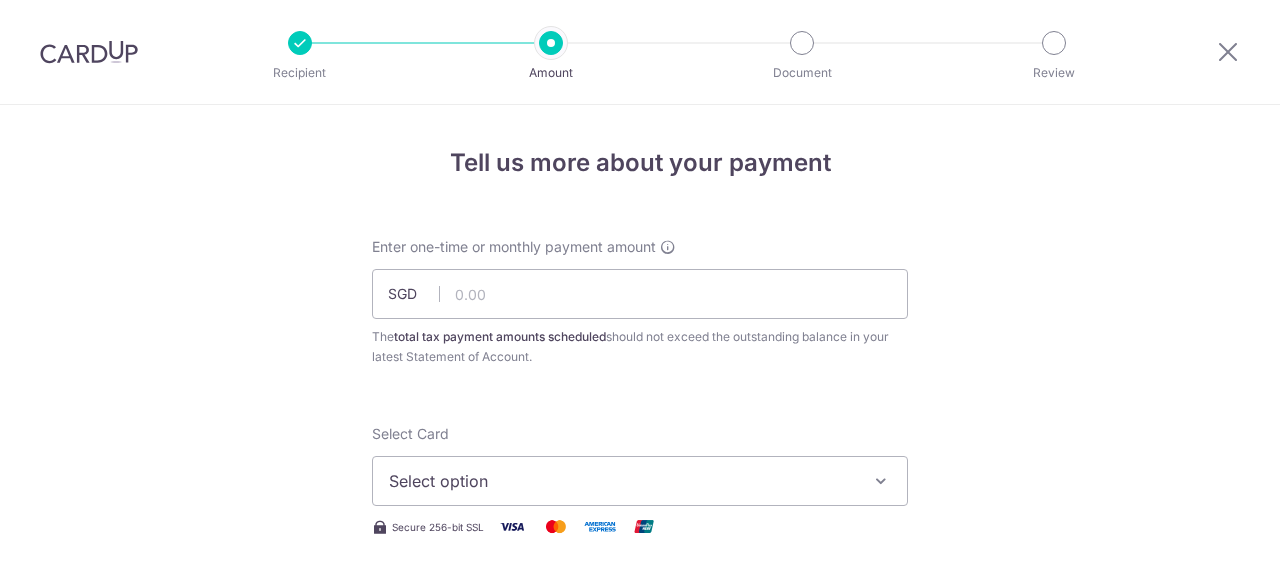 scroll, scrollTop: 0, scrollLeft: 0, axis: both 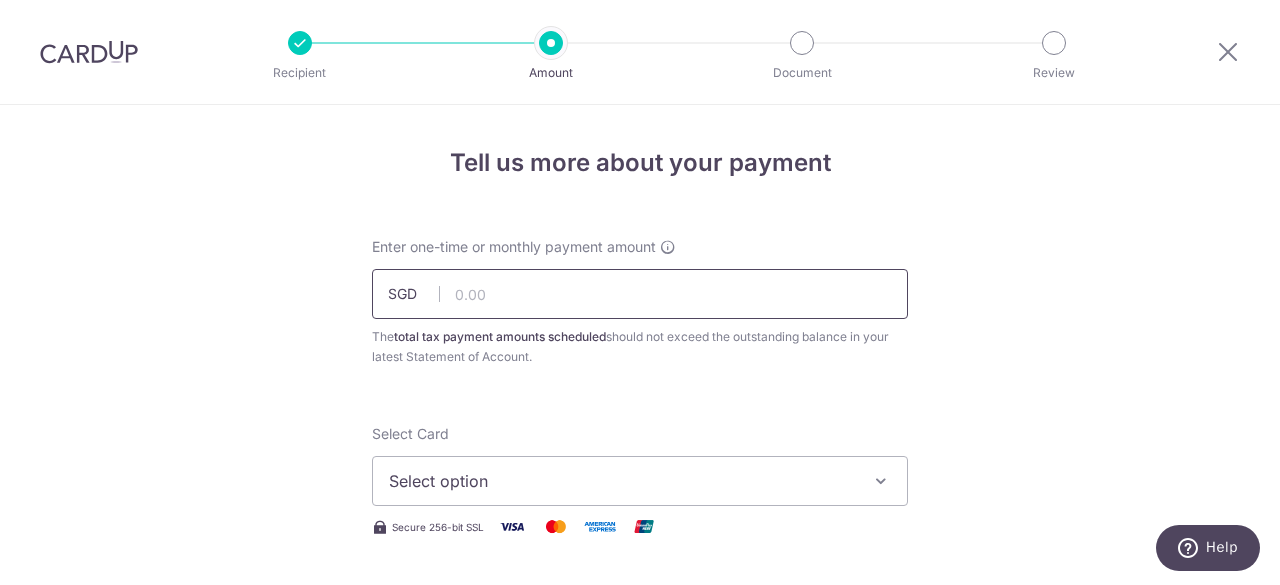 click at bounding box center (640, 294) 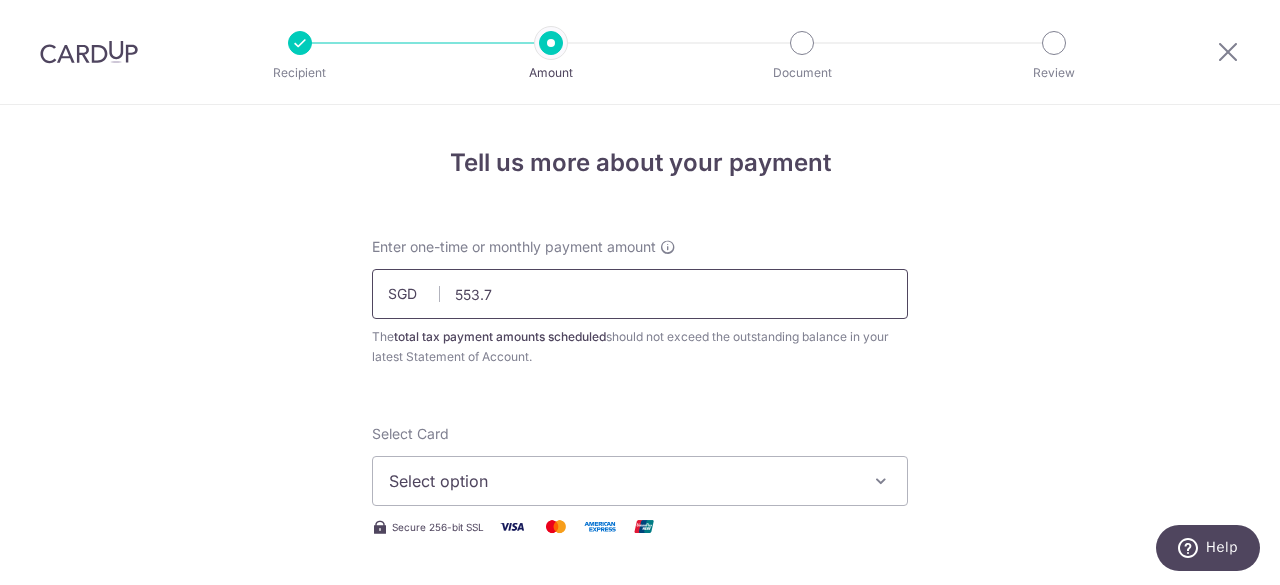 type on "553.77" 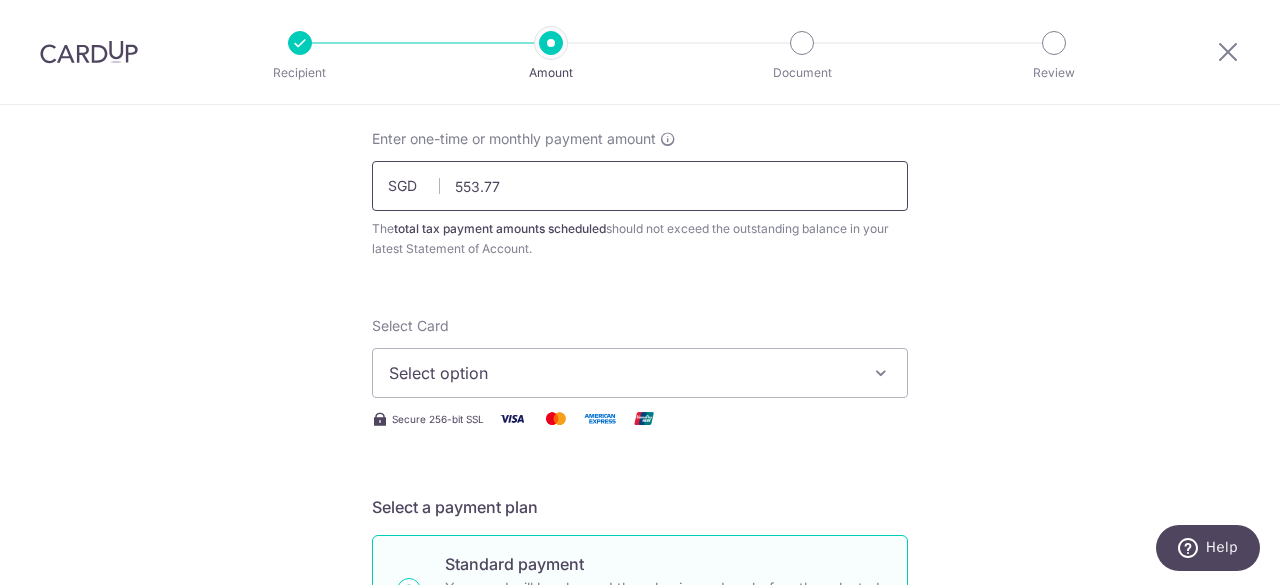 scroll, scrollTop: 107, scrollLeft: 0, axis: vertical 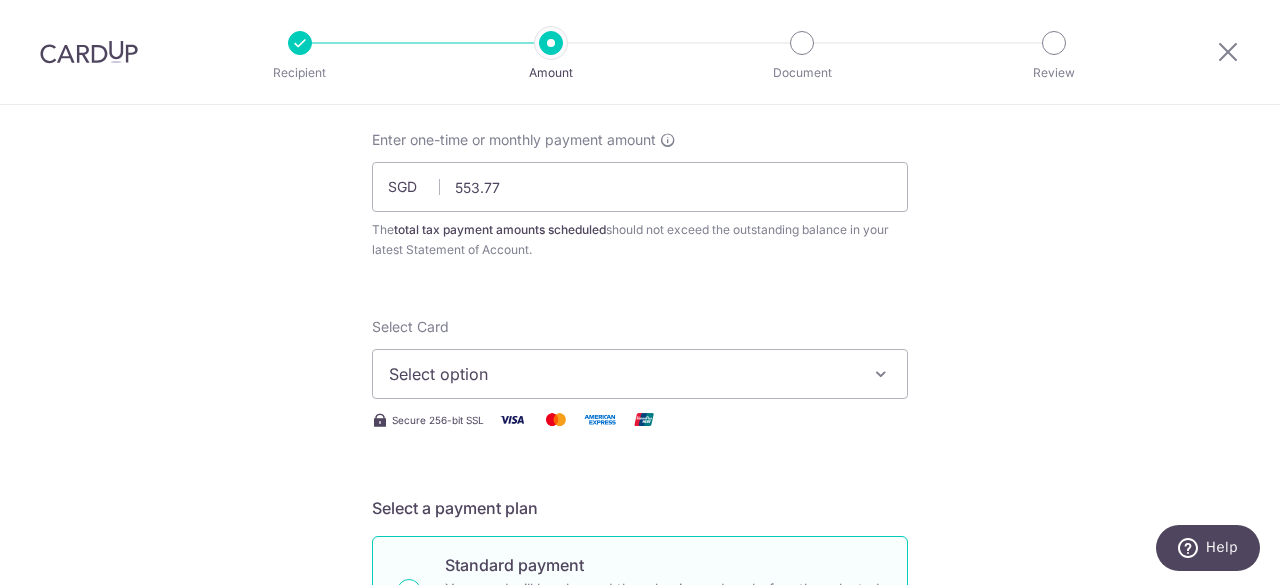 click on "Select option" at bounding box center [622, 374] 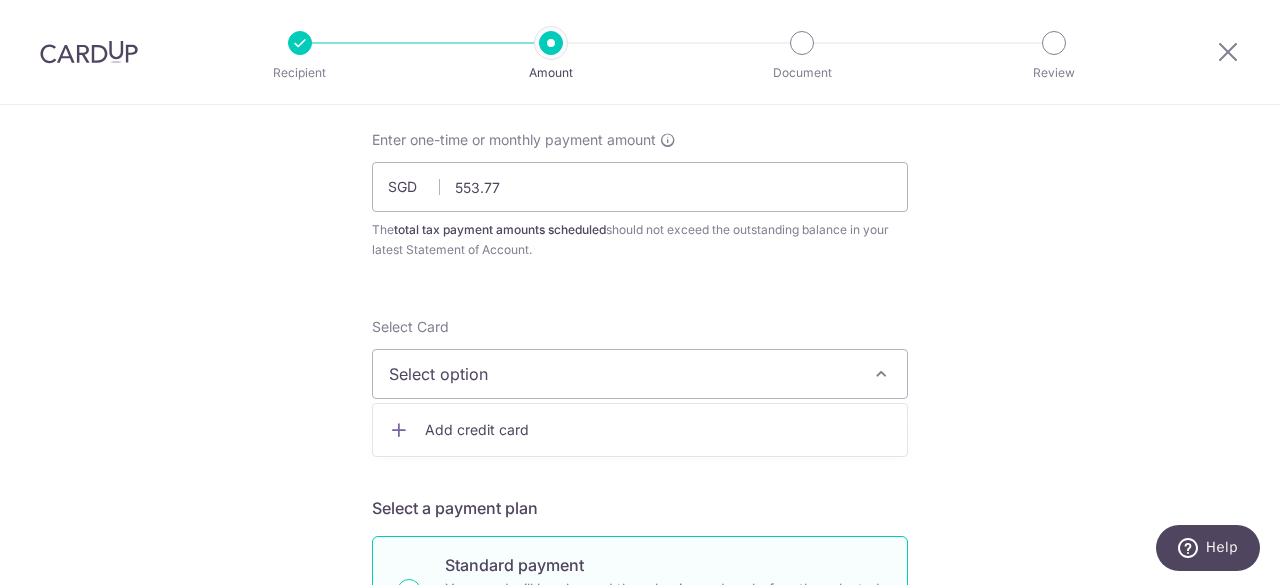 click on "Add credit card" at bounding box center [658, 430] 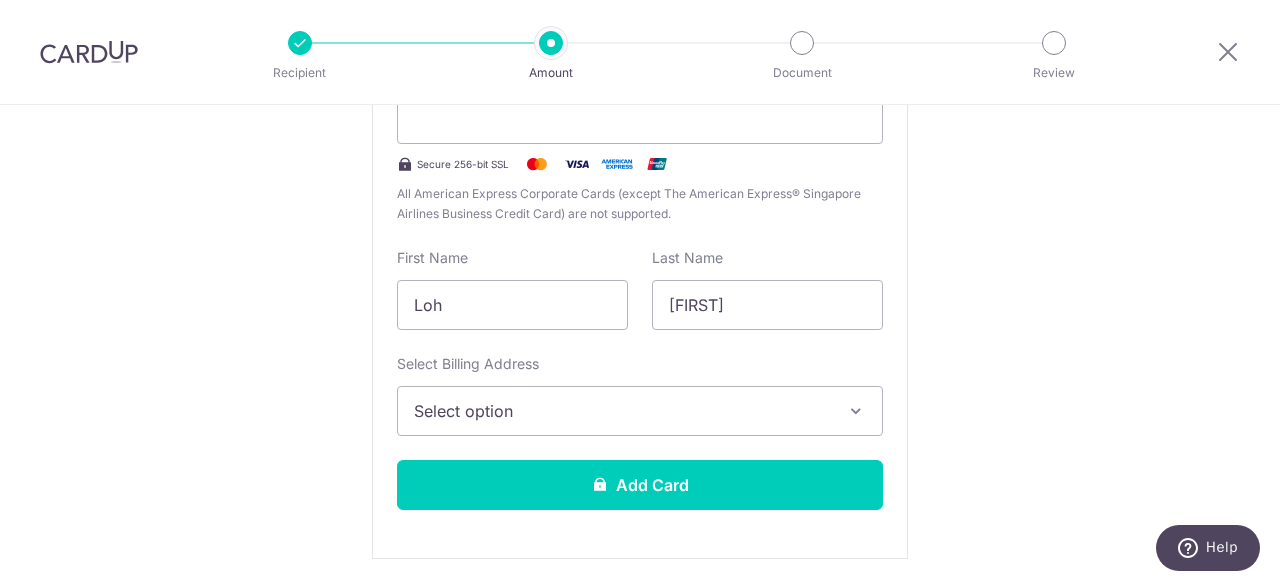 scroll, scrollTop: 545, scrollLeft: 0, axis: vertical 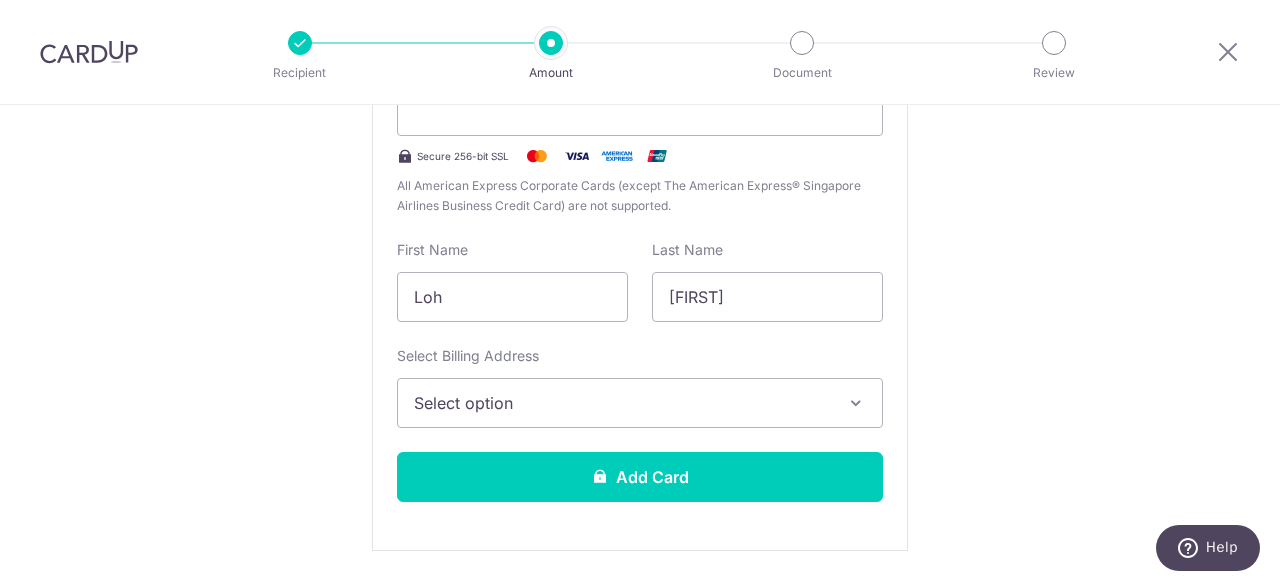 click on "Select option" at bounding box center [622, 403] 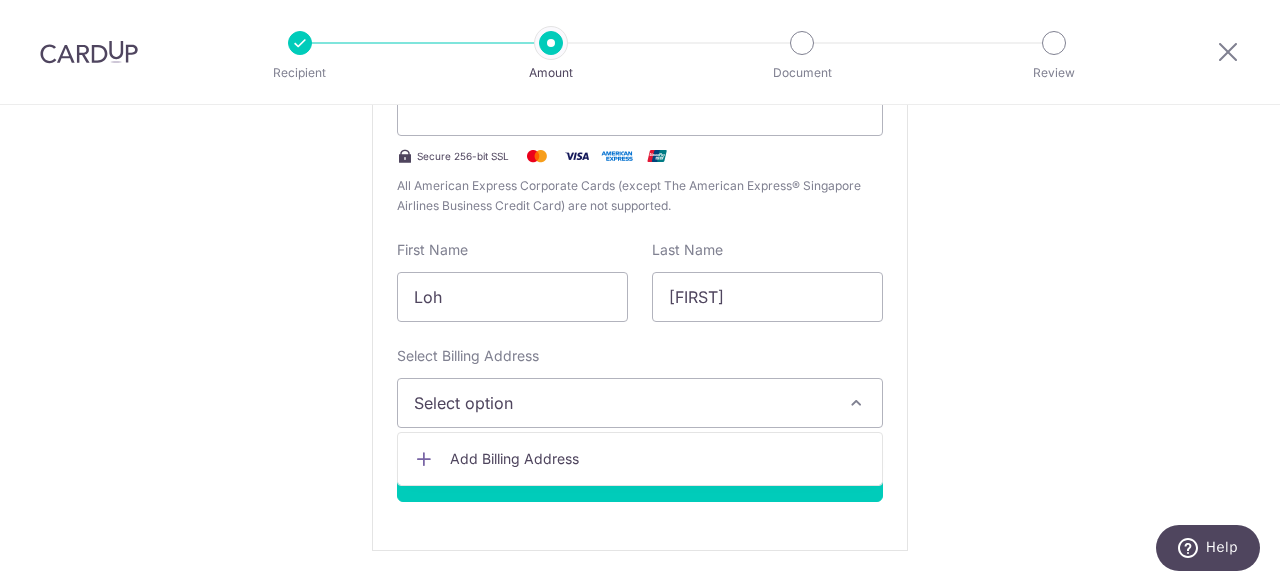 click on "Add Billing Address" at bounding box center (658, 459) 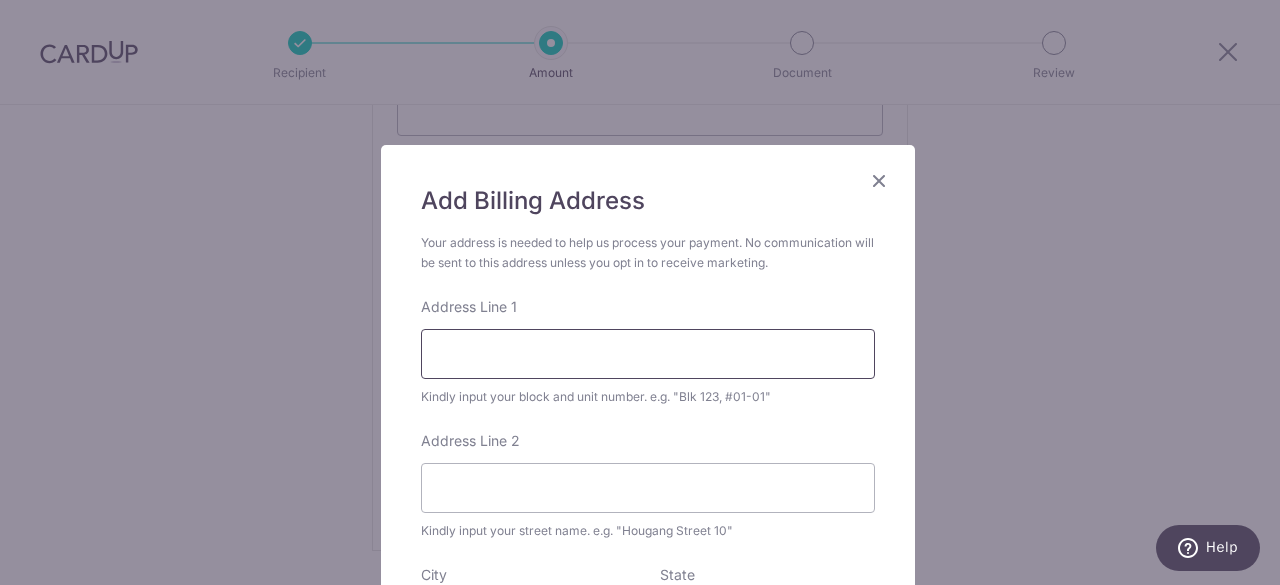 click on "Address Line 1" at bounding box center (648, 354) 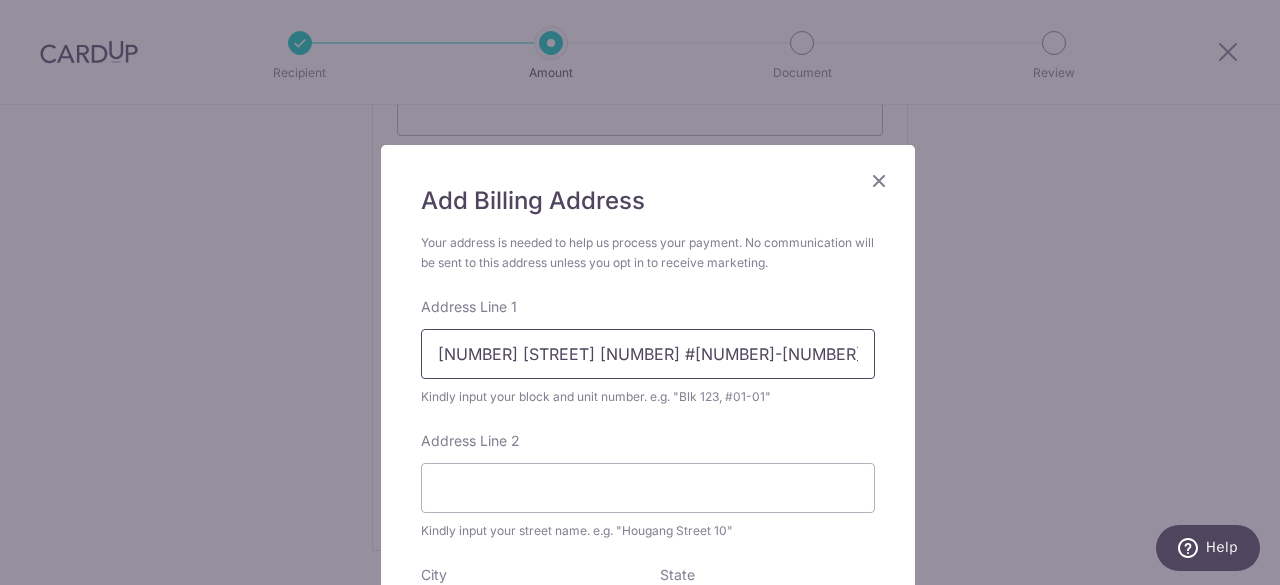 type on "218 SERANGOON AVENUE 4 #09-196" 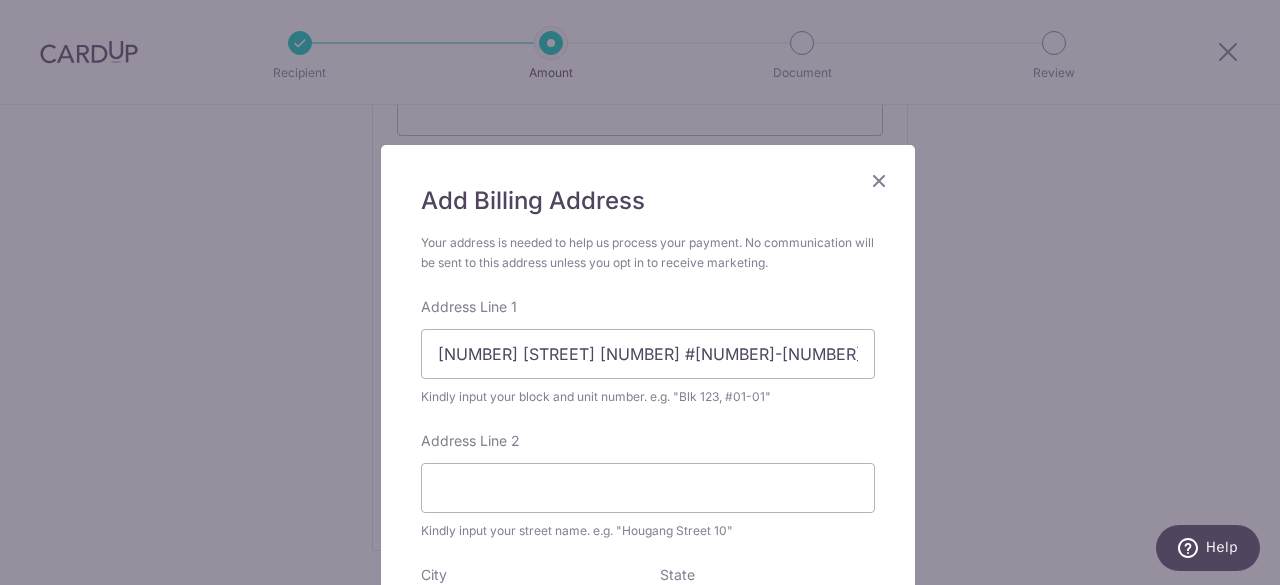 click on "Address Line 2
Kindly input your street name. e.g. "Hougang Street 10"" at bounding box center [648, 486] 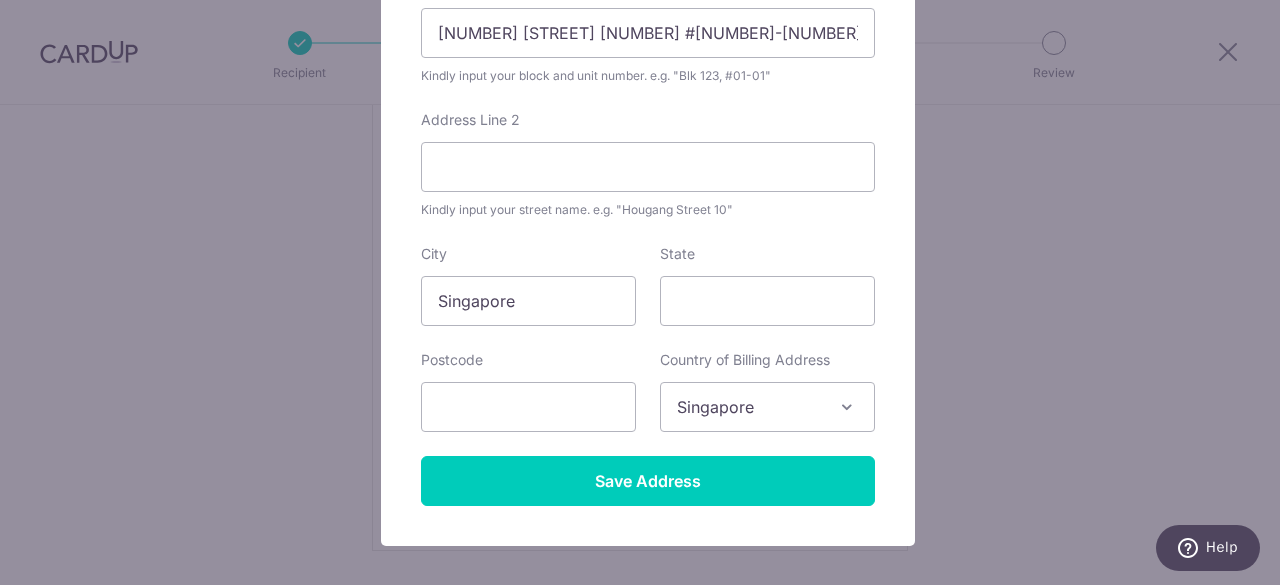scroll, scrollTop: 321, scrollLeft: 0, axis: vertical 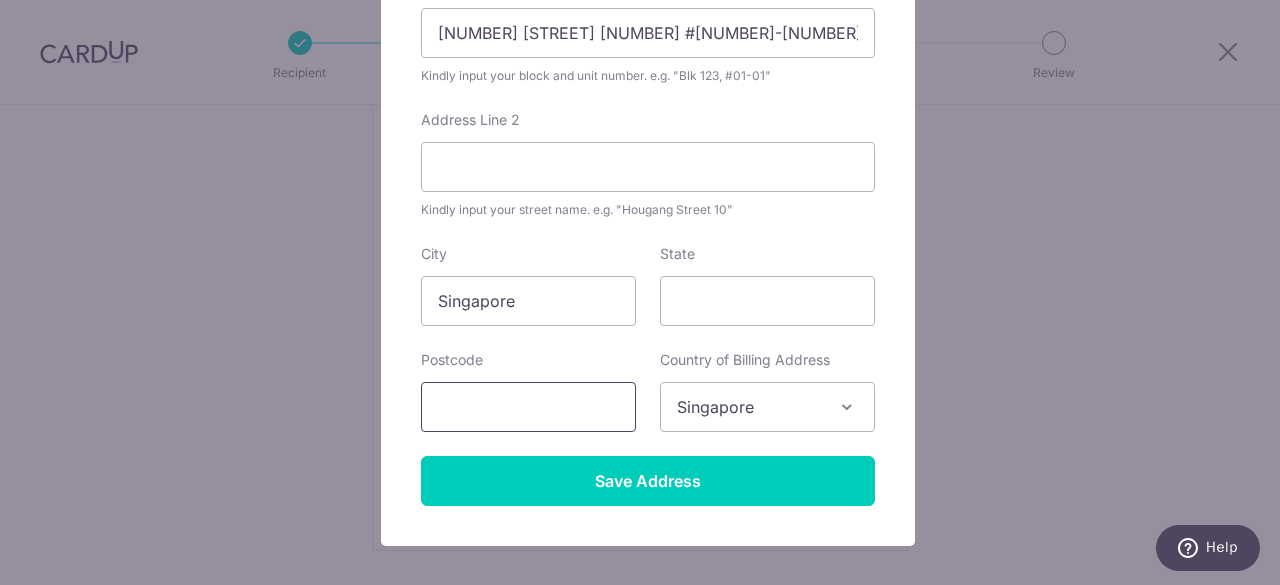 click at bounding box center [528, 407] 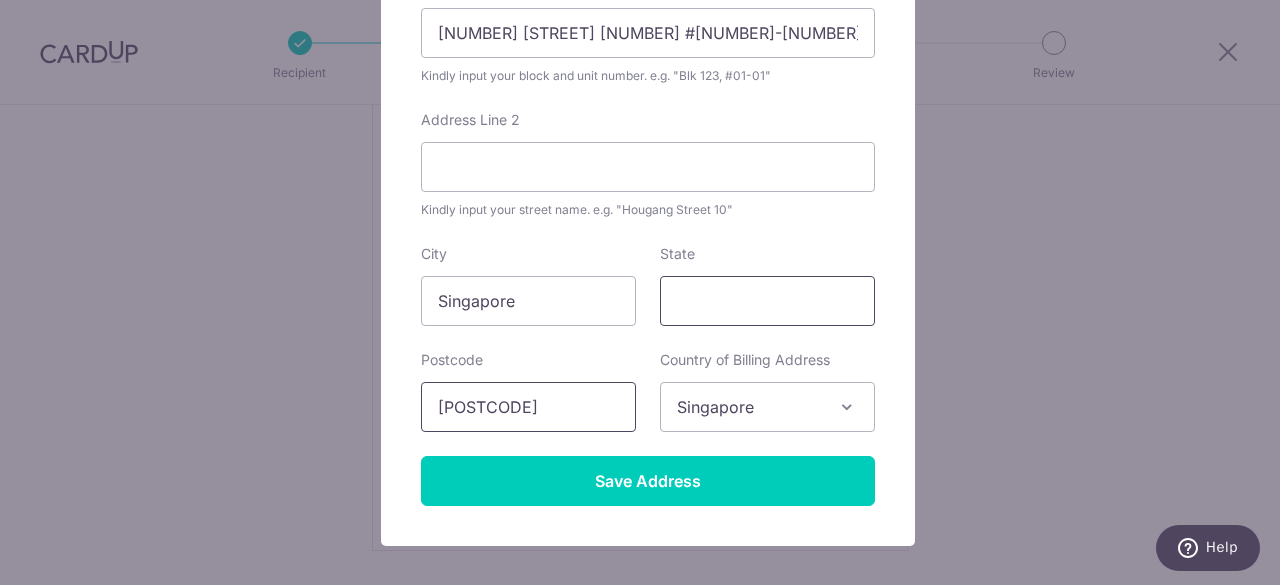 type on "550218" 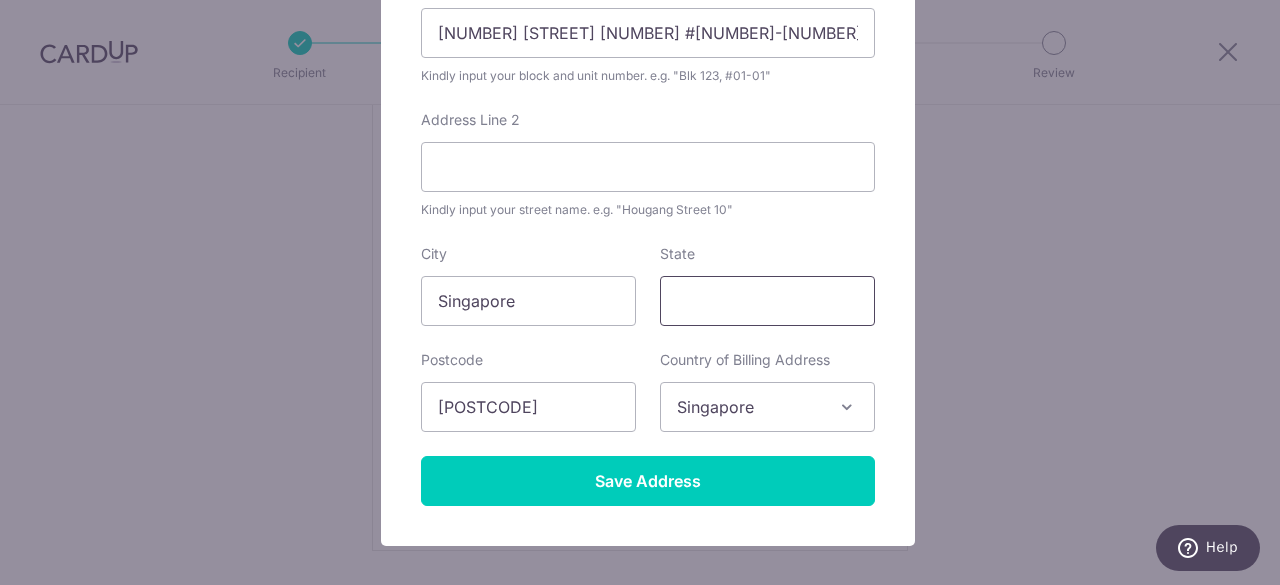 click on "State" at bounding box center (767, 301) 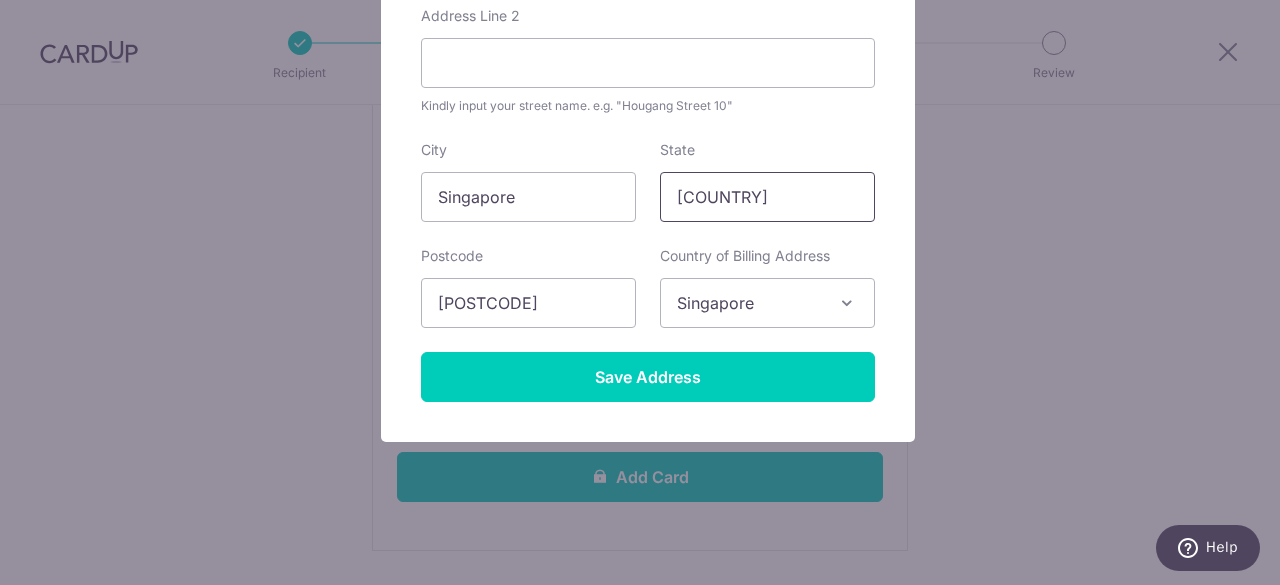 scroll, scrollTop: 423, scrollLeft: 0, axis: vertical 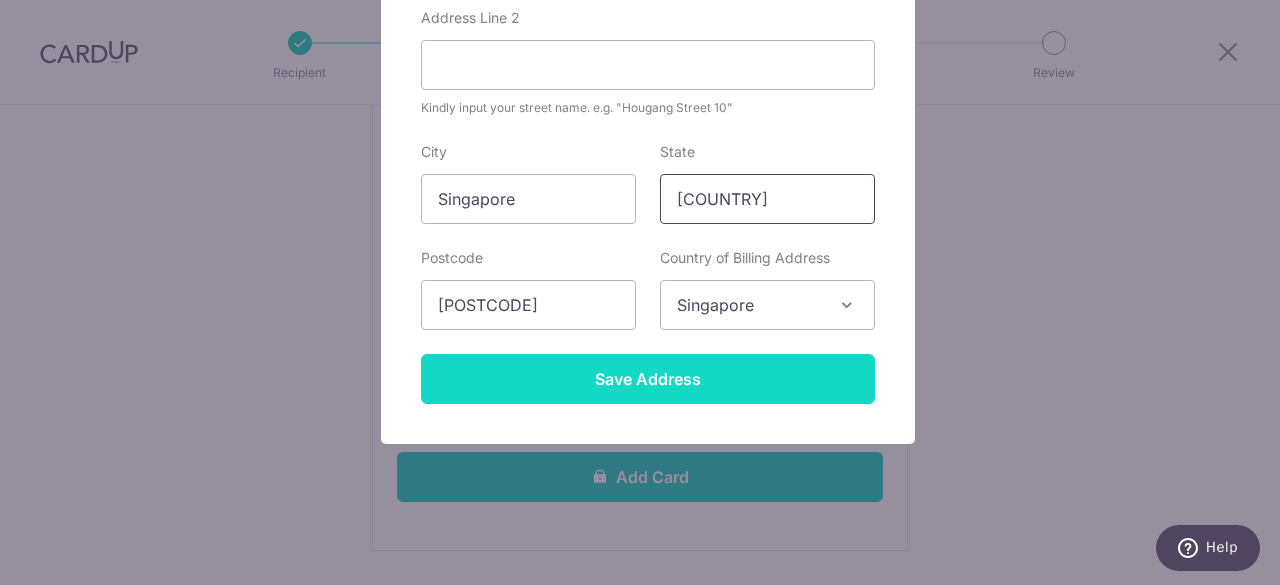 type on "SINGPAORE" 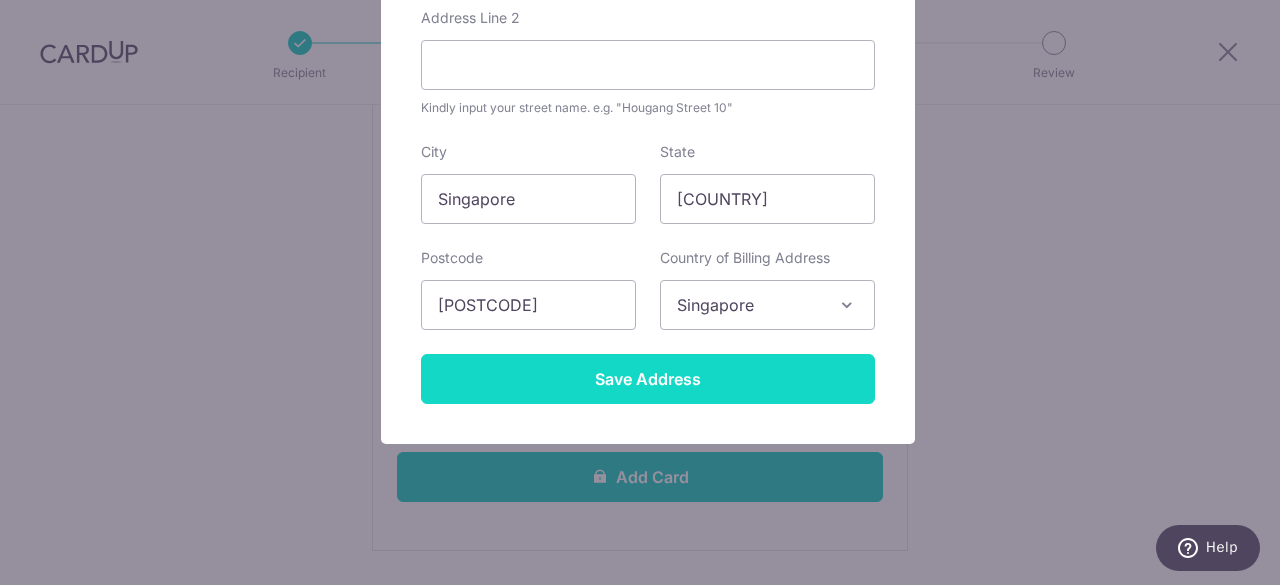 click on "Save Address" at bounding box center (648, 379) 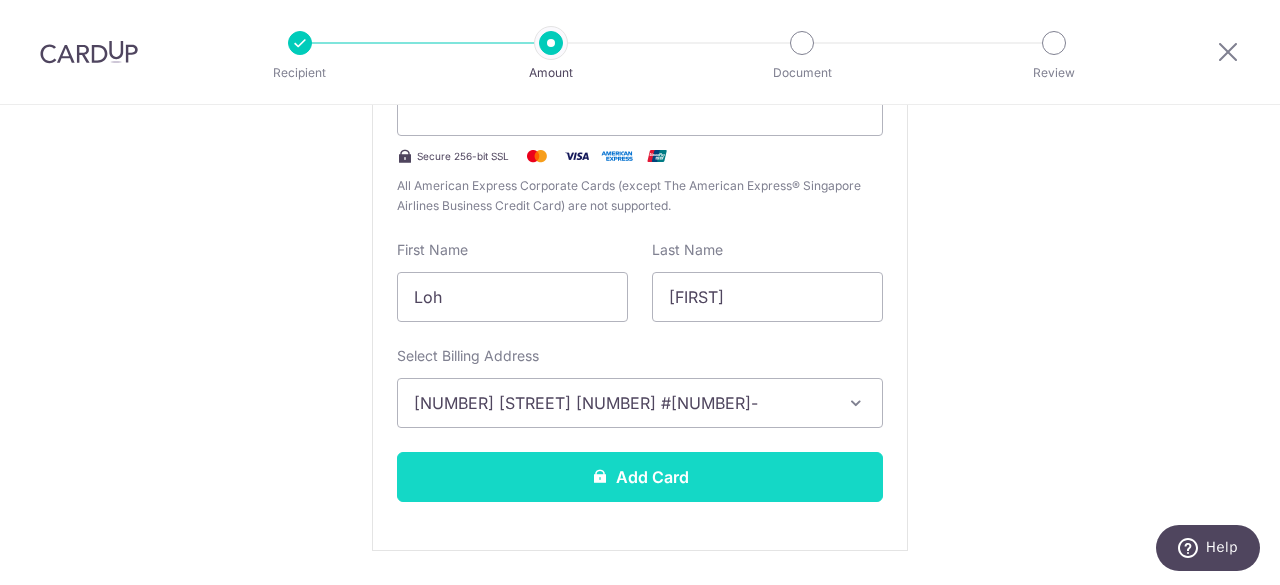 click on "Add Card" at bounding box center [640, 477] 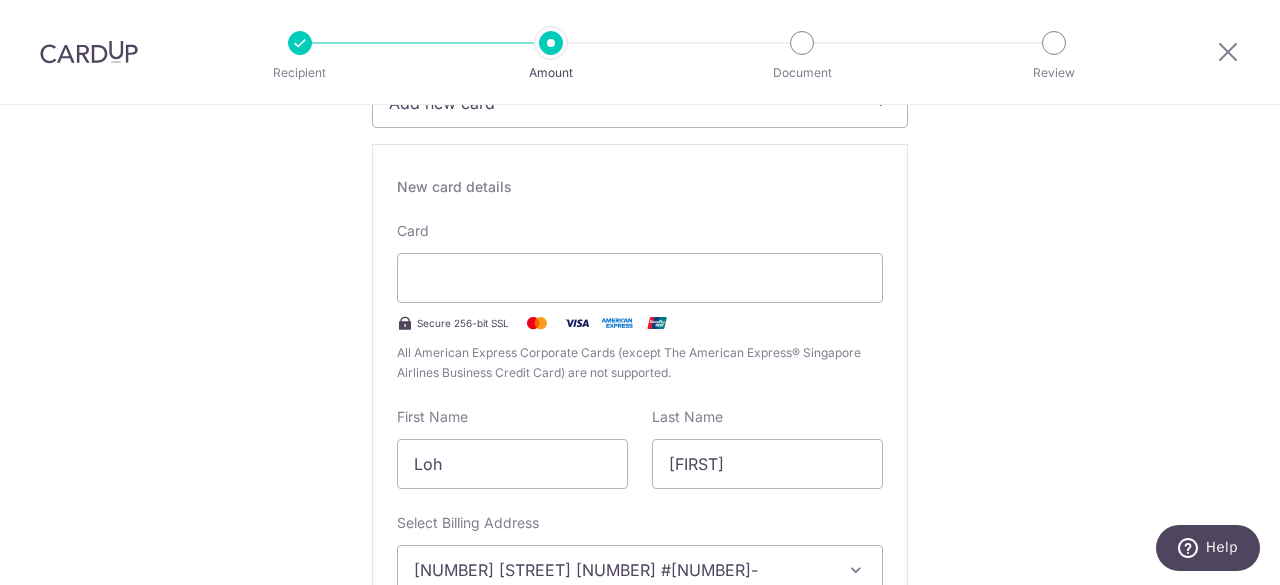 scroll, scrollTop: 341, scrollLeft: 0, axis: vertical 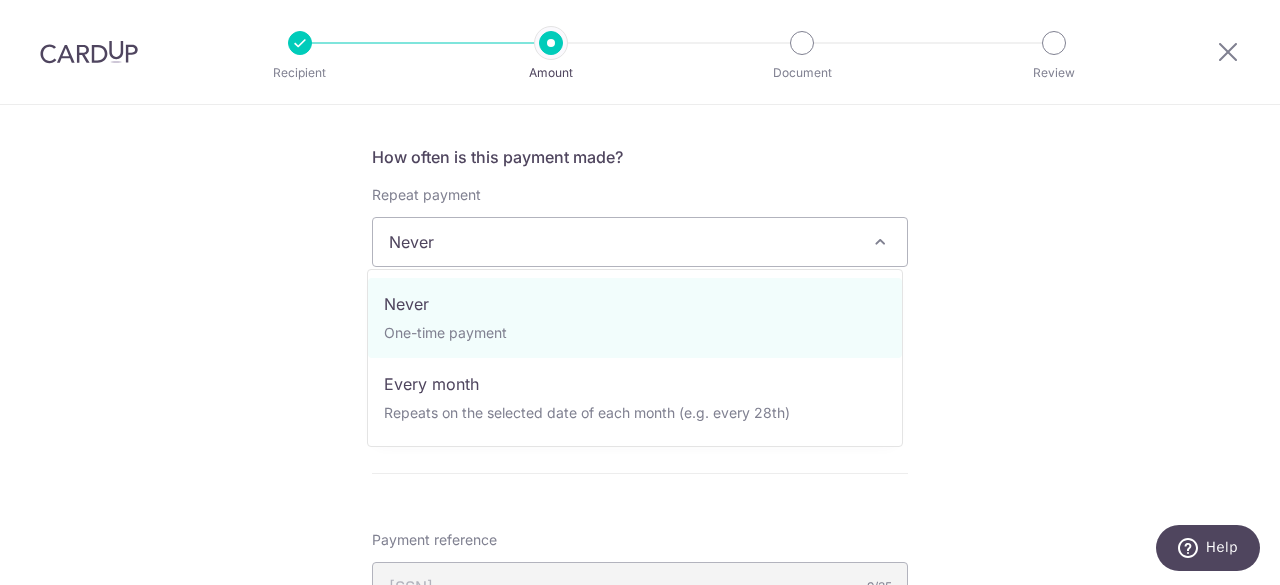 click on "Never" at bounding box center (640, 242) 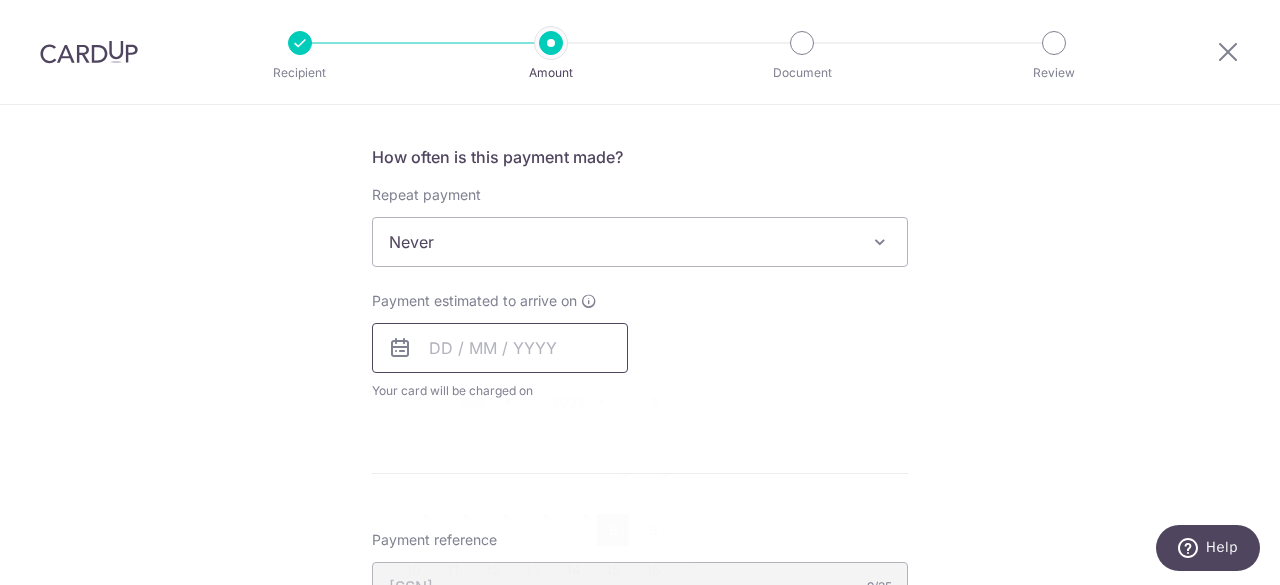 click at bounding box center (500, 348) 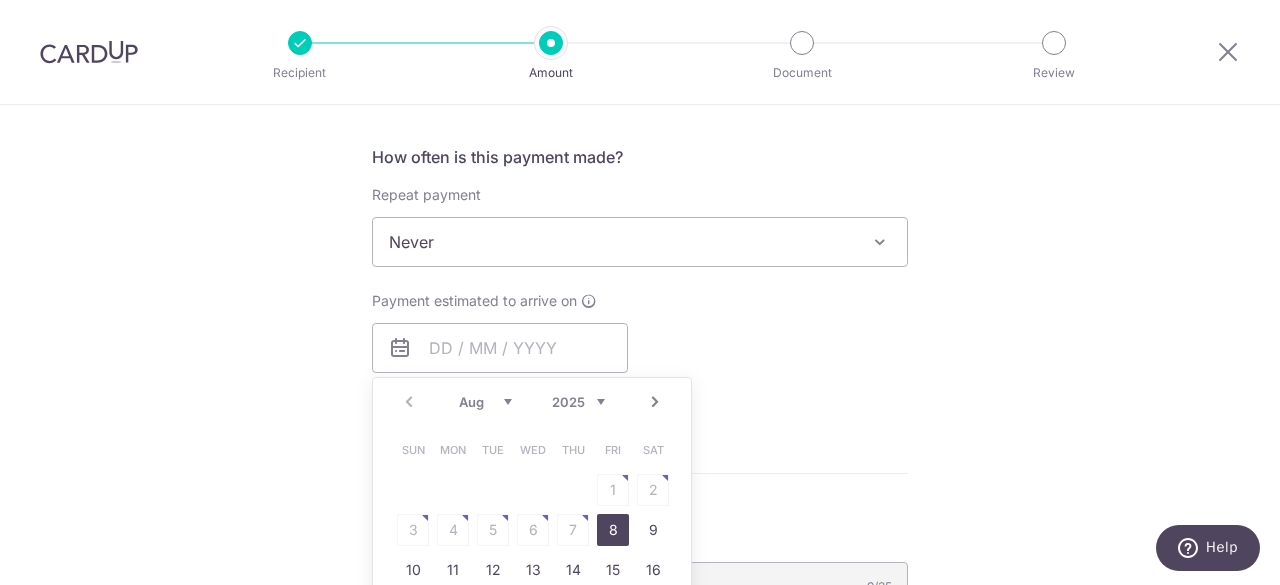 click on "Prev Next Aug Sep Oct Nov Dec 2025 2026" at bounding box center (532, 402) 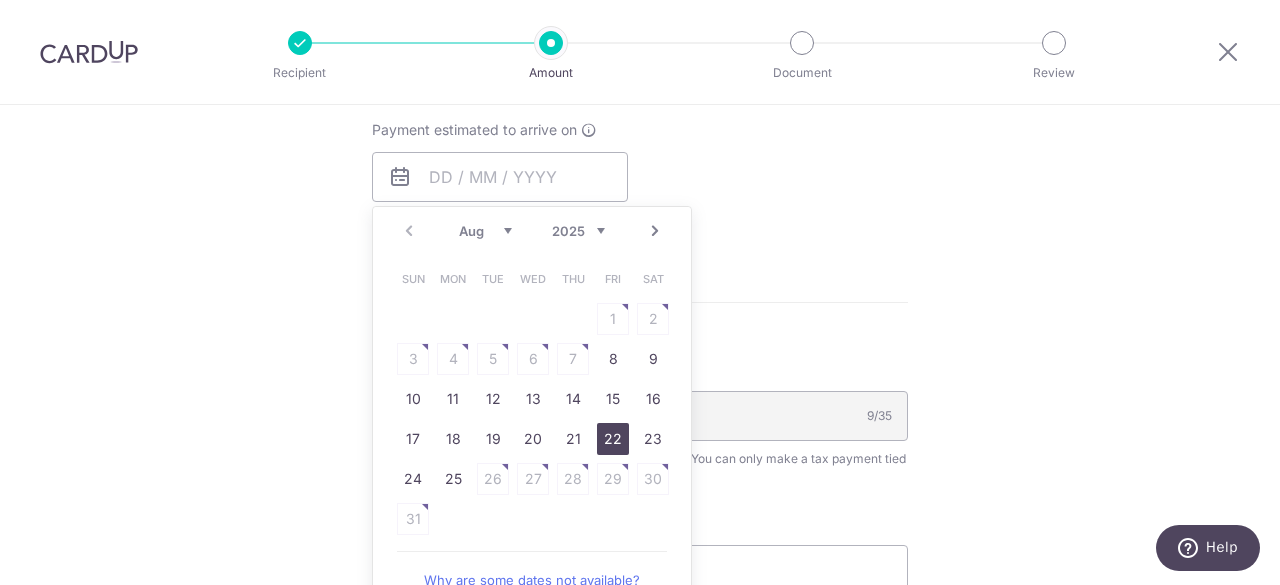 scroll, scrollTop: 1033, scrollLeft: 0, axis: vertical 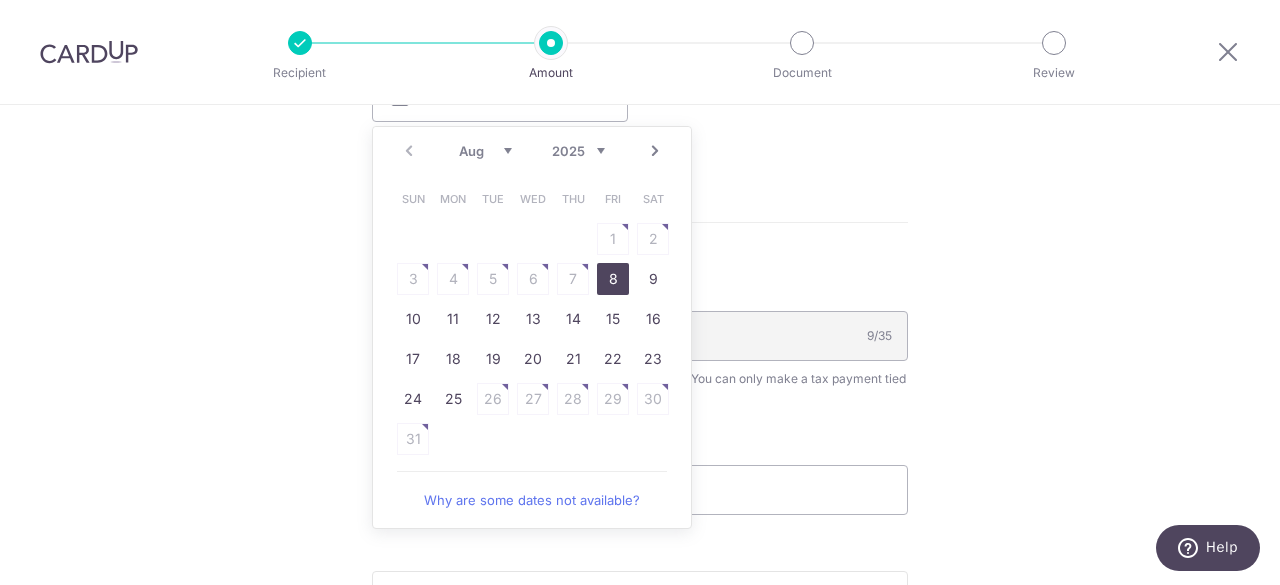 click on "8" at bounding box center (613, 279) 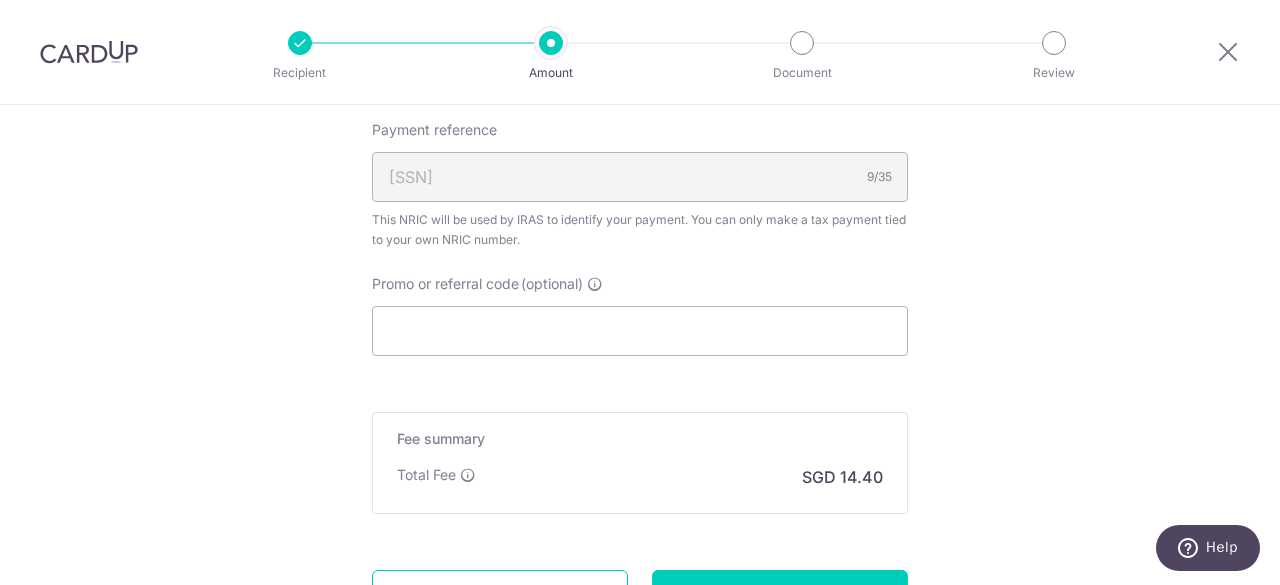 scroll, scrollTop: 1269, scrollLeft: 0, axis: vertical 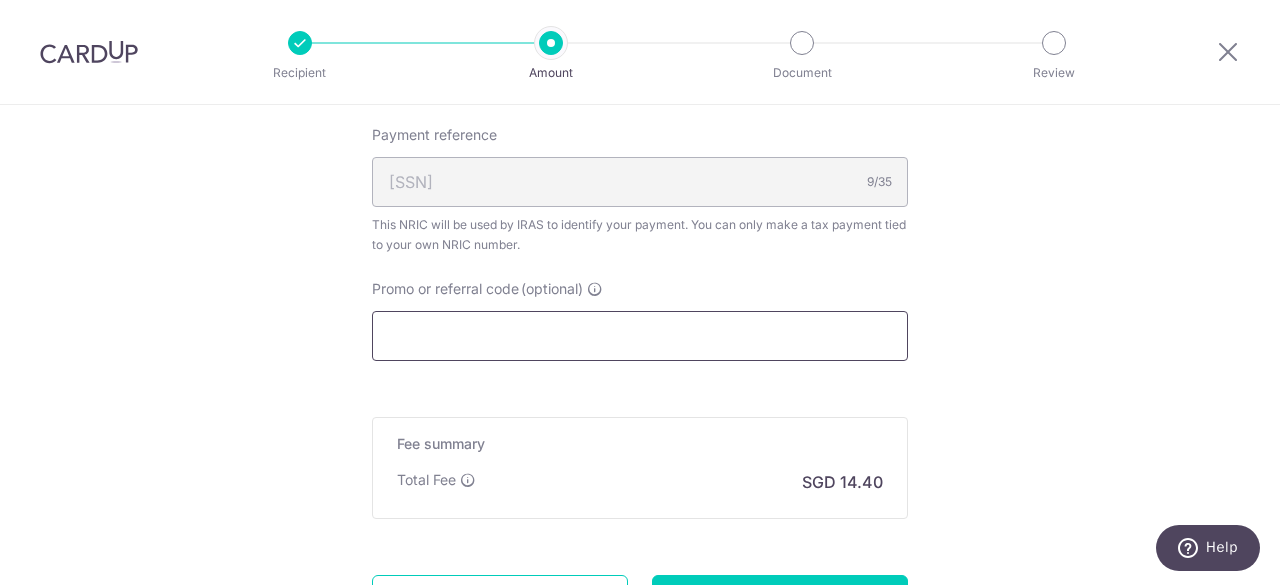 click on "Promo or referral code
(optional)" at bounding box center (640, 336) 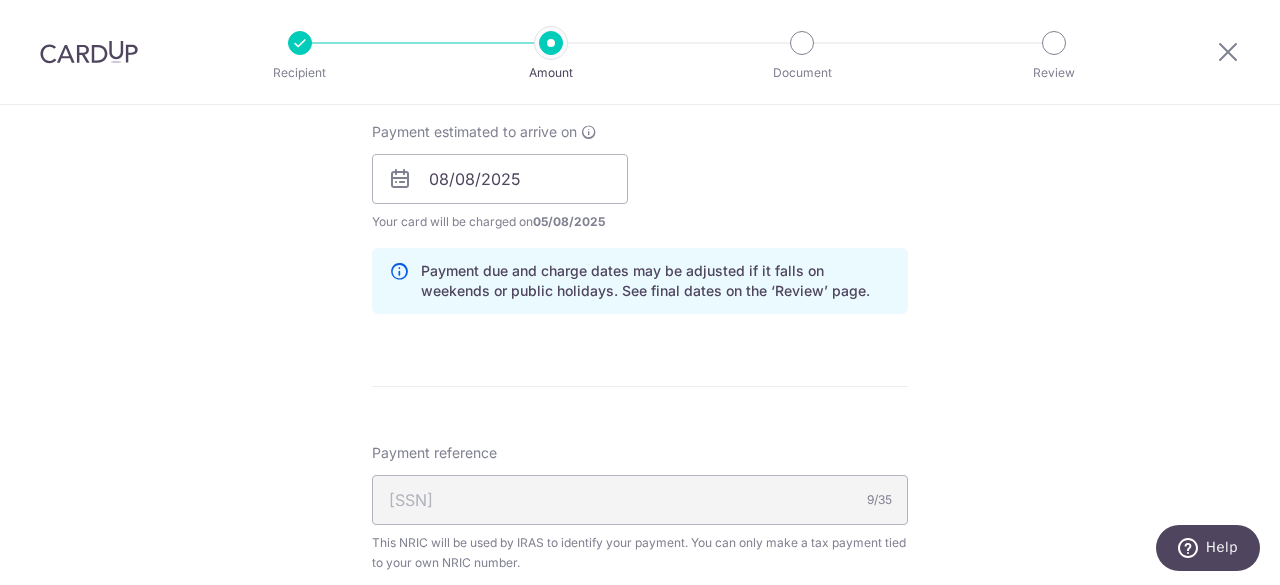 scroll, scrollTop: 1309, scrollLeft: 0, axis: vertical 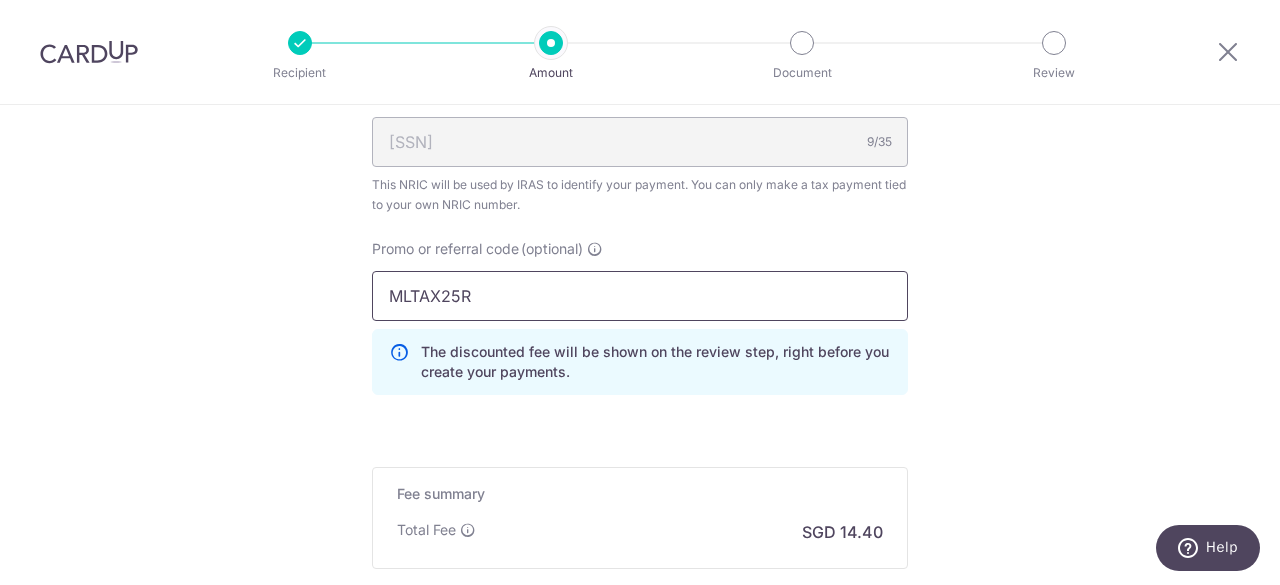 drag, startPoint x: 668, startPoint y: 303, endPoint x: 304, endPoint y: 303, distance: 364 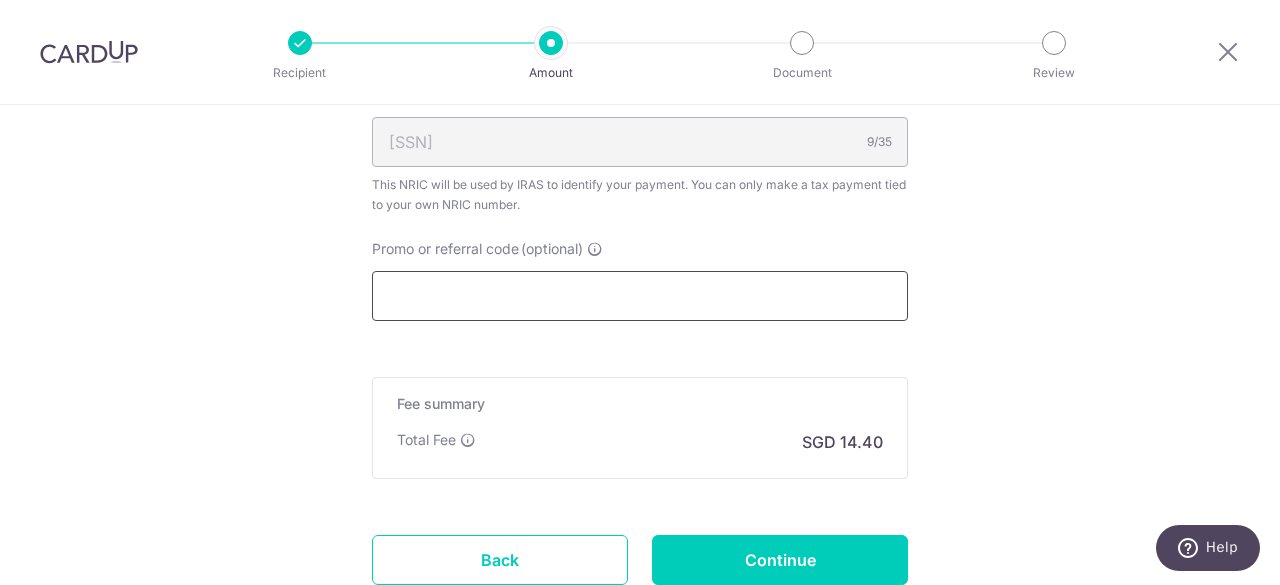 paste on "MLTAX25R" 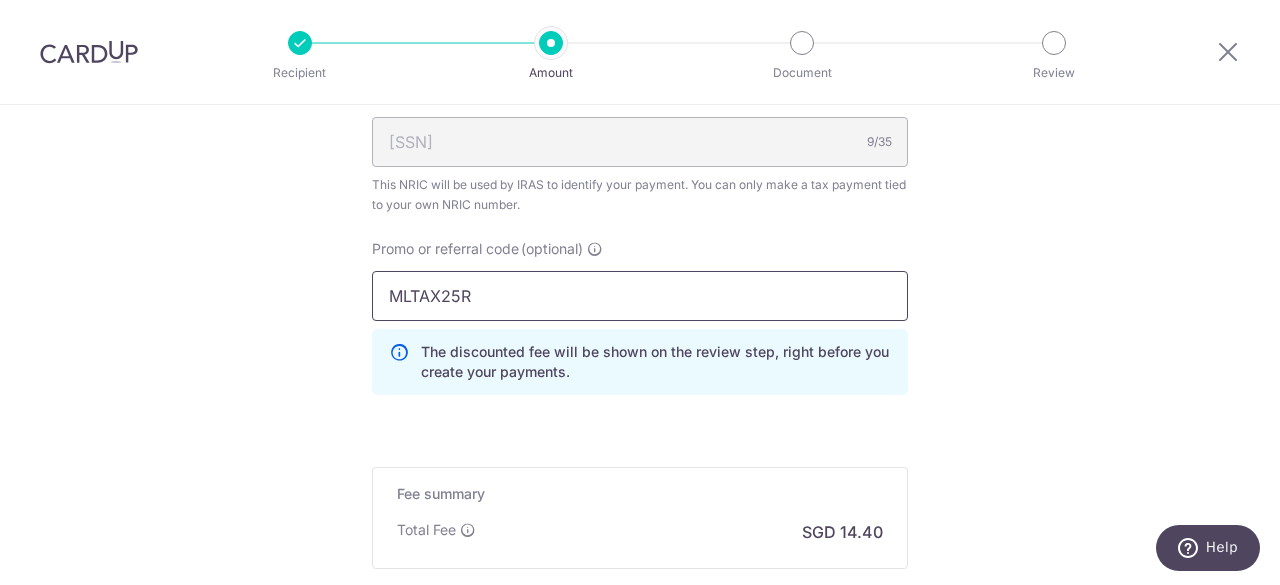 type on "MLTAX25R" 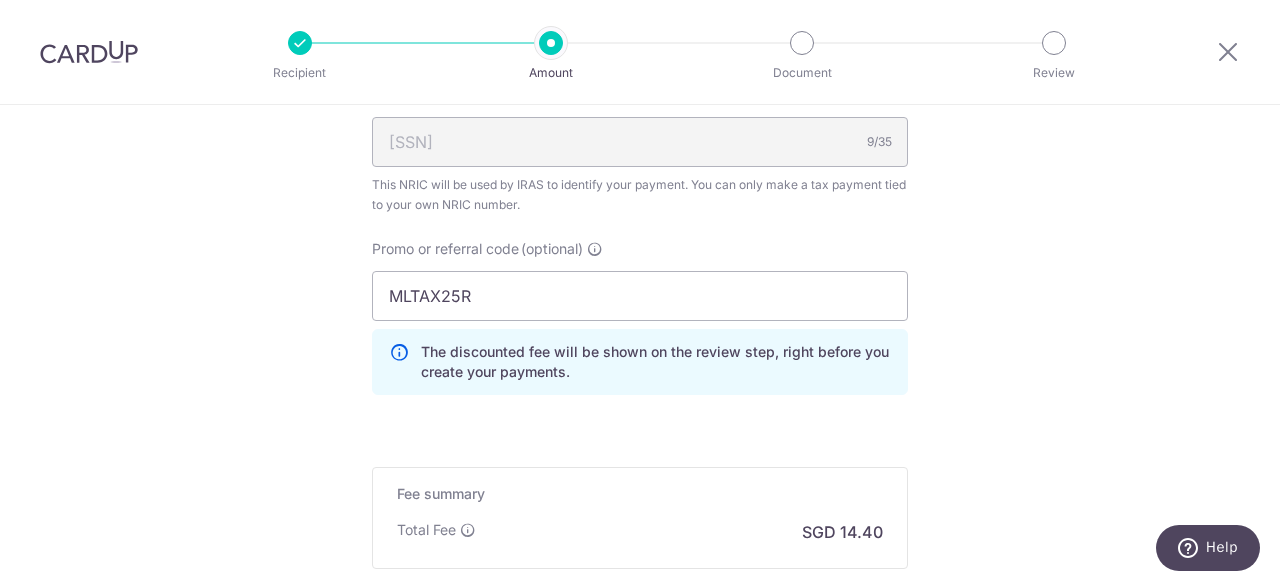 click on "Promo or referral code
(optional)
MLTAX25R
The discounted fee will be shown on the review step, right before you create your payments.
Add" at bounding box center (640, 325) 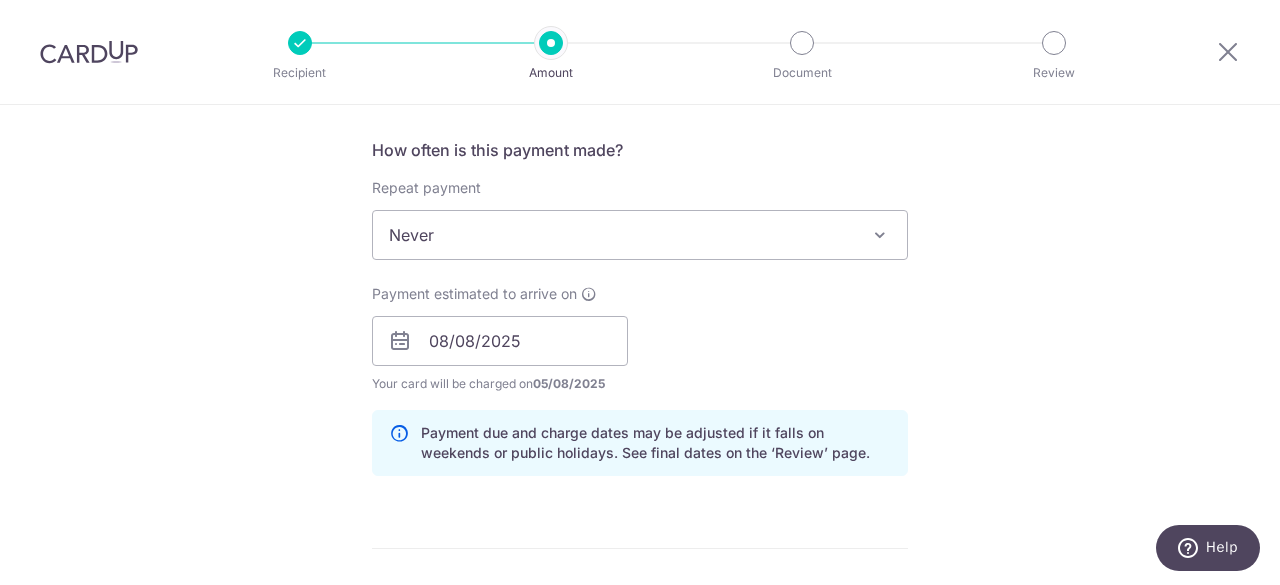 scroll, scrollTop: 790, scrollLeft: 0, axis: vertical 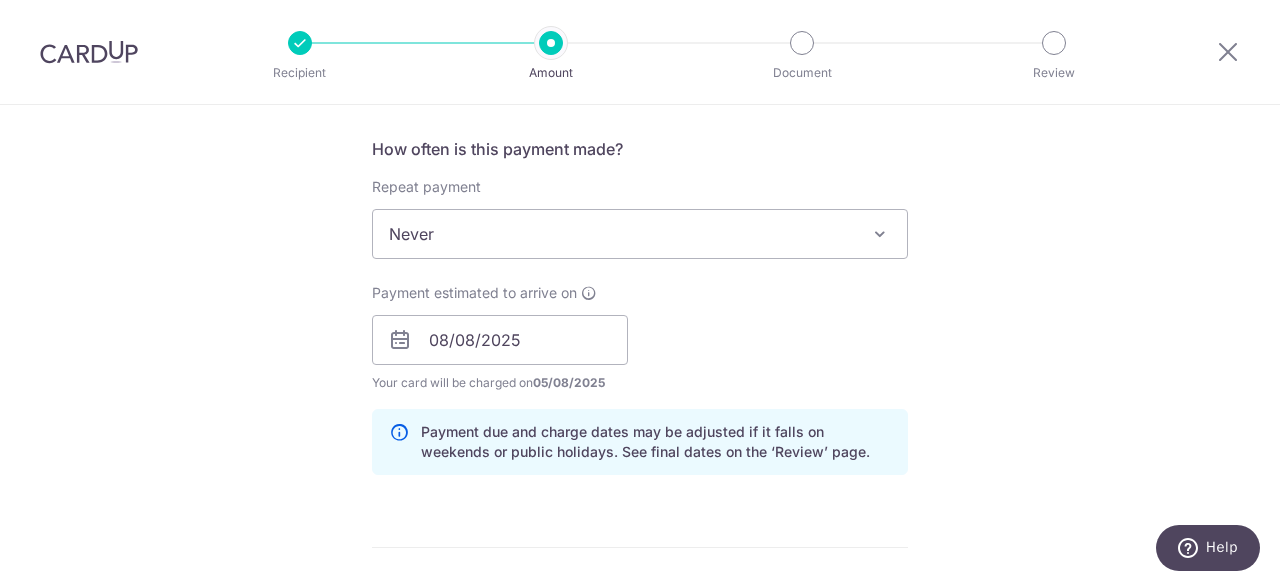 click on "Tell us more about your payment
Enter one-time or monthly payment amount
SGD
553.77
553.77
The  total tax payment amounts scheduled  should not exceed the outstanding balance in your latest Statement of Account.
Card added successfully
Select Card
**** 8922
Add credit card
Your Cards
**** 8922
Secure 256-bit SSL
Text" at bounding box center [640, 329] 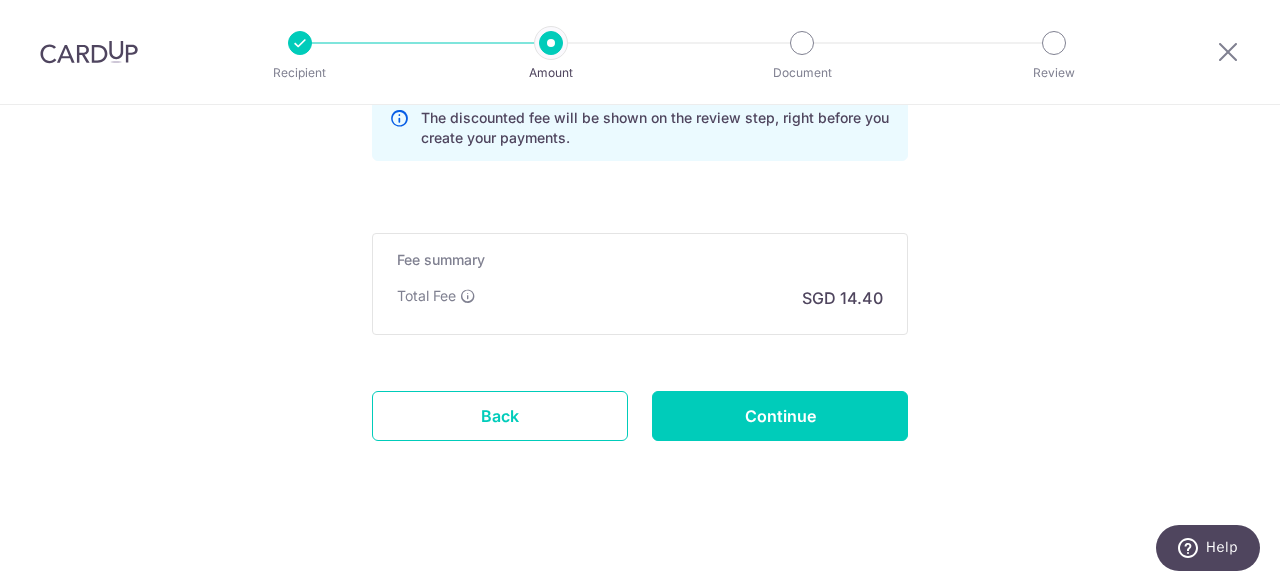 scroll, scrollTop: 1542, scrollLeft: 0, axis: vertical 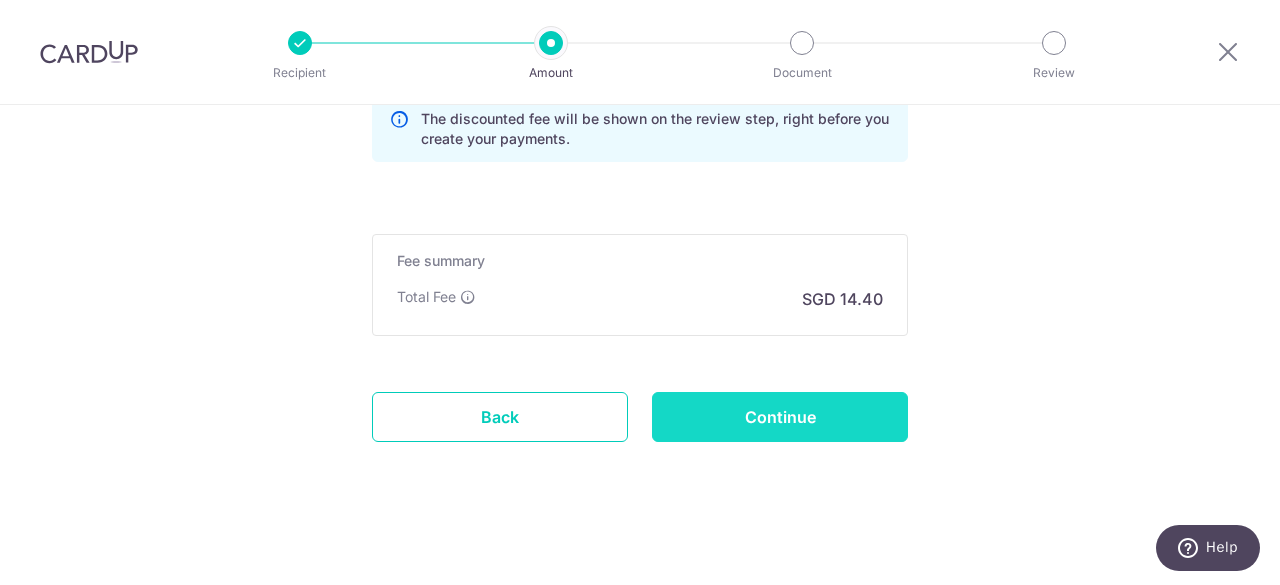 click on "Continue" at bounding box center (780, 417) 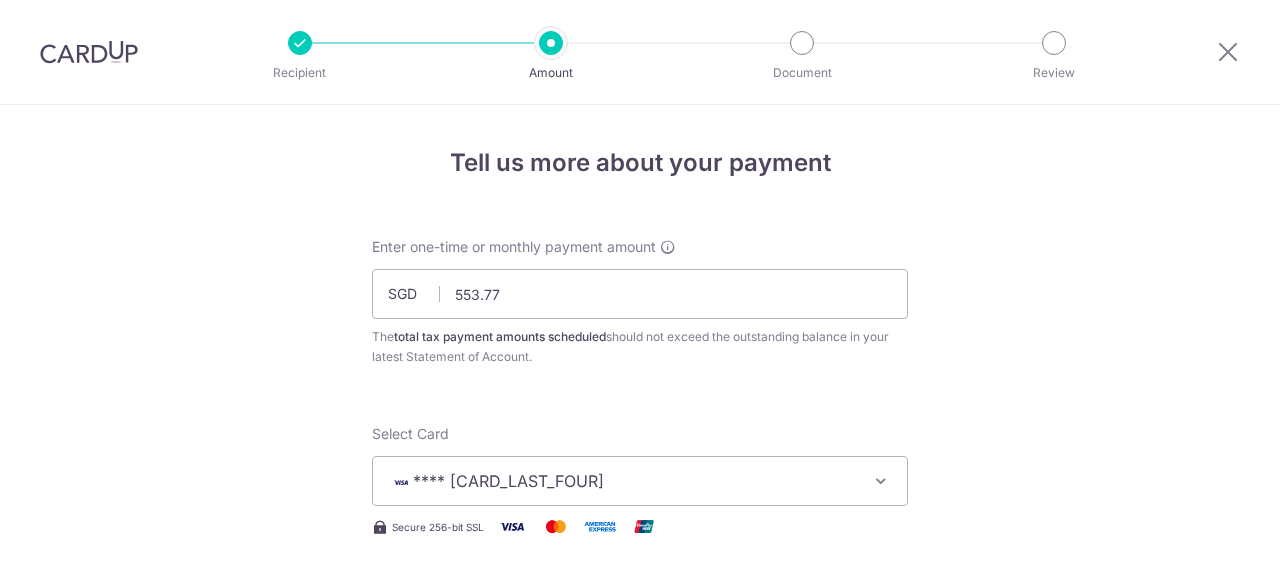 scroll, scrollTop: 0, scrollLeft: 0, axis: both 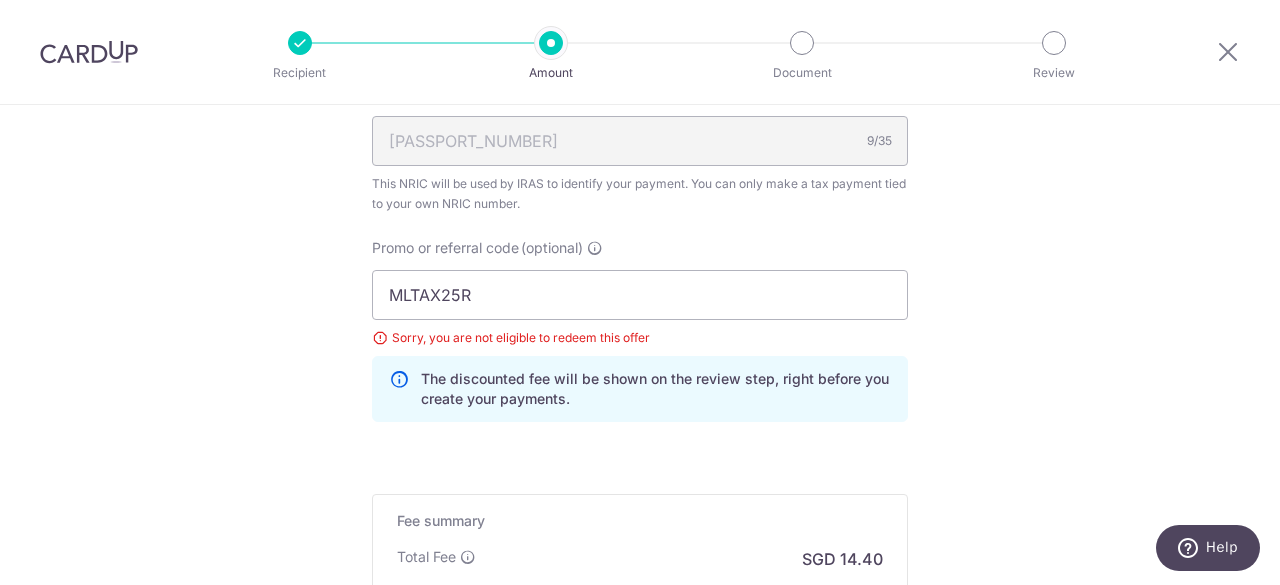 click on "Sorry, you are not eligible to redeem this offer" at bounding box center (640, 338) 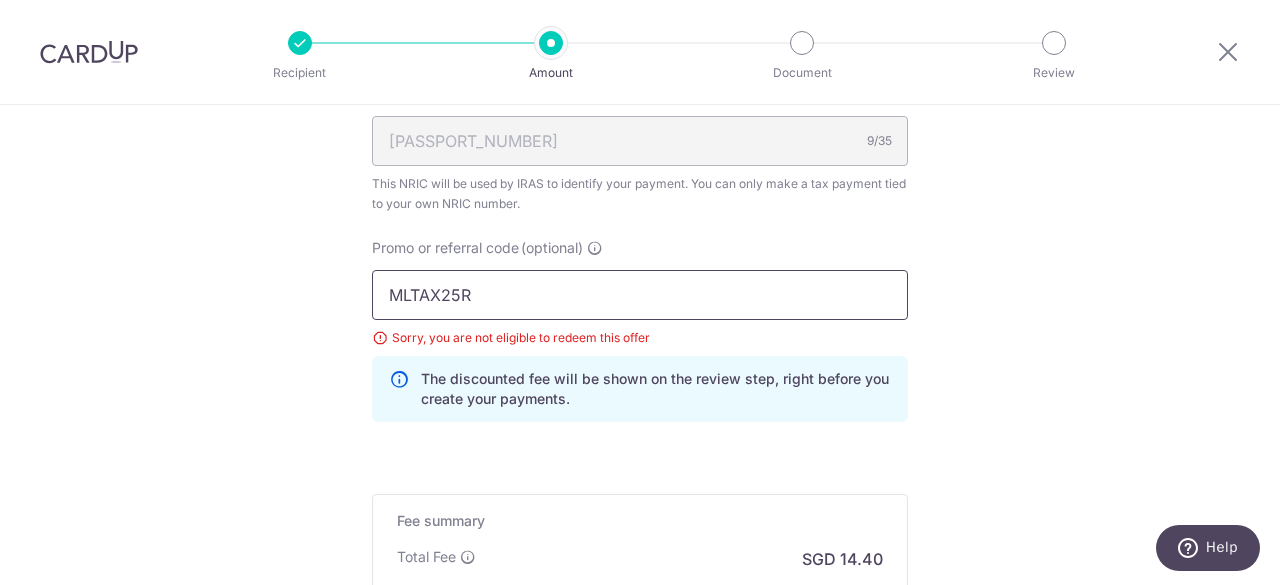 drag, startPoint x: 520, startPoint y: 306, endPoint x: 269, endPoint y: 299, distance: 251.0976 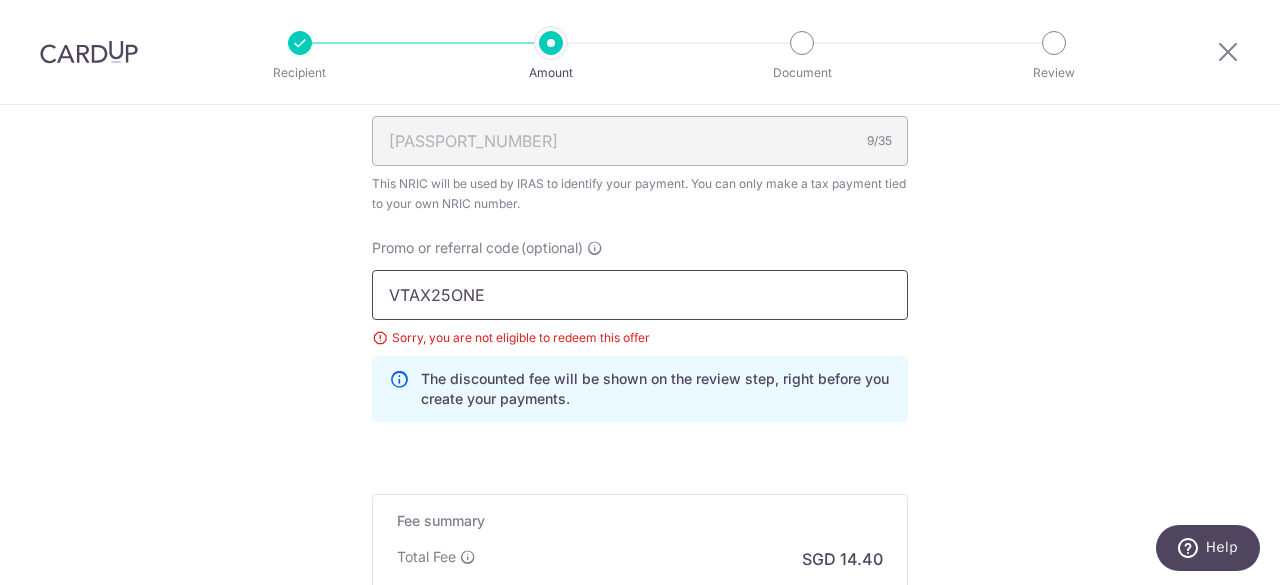 type on "VTAX25ONE" 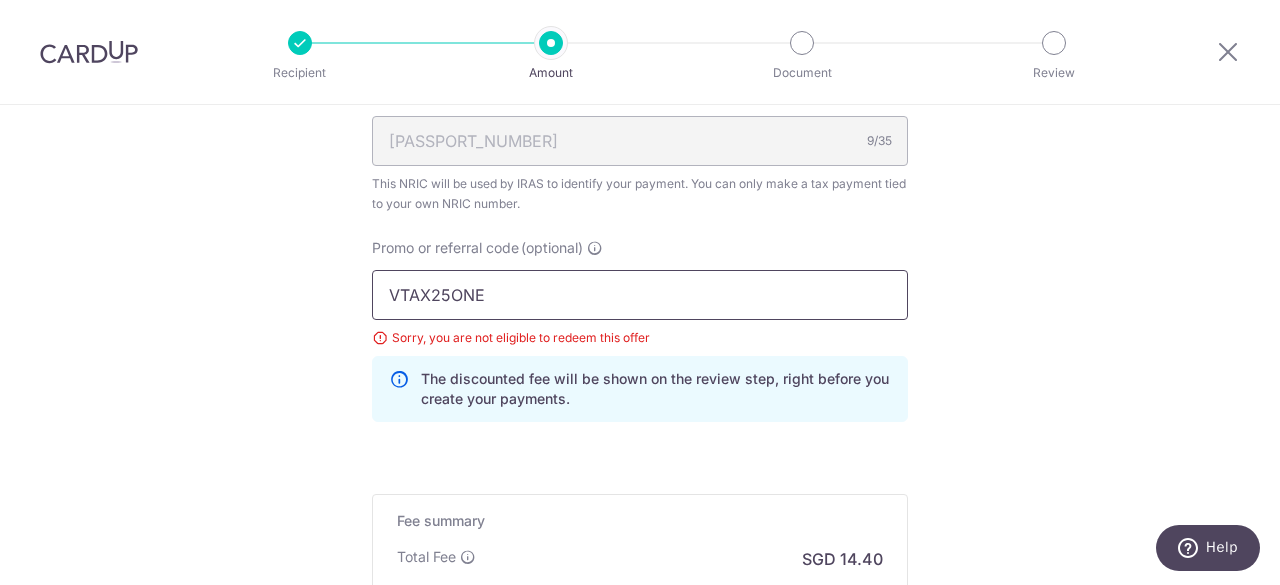scroll, scrollTop: 1571, scrollLeft: 0, axis: vertical 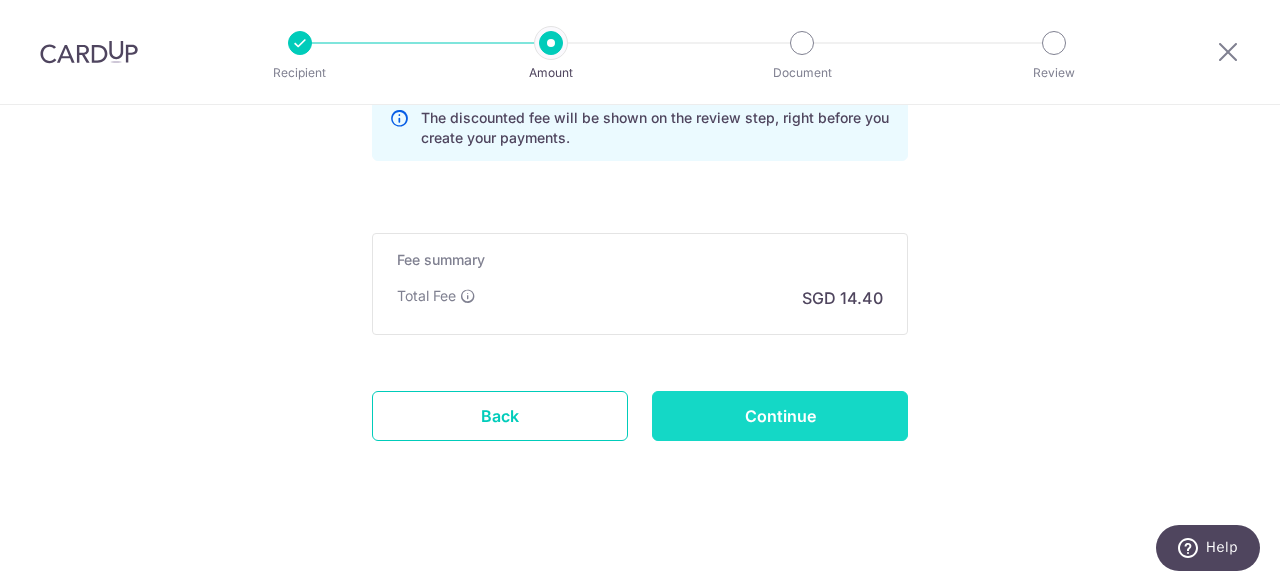 click on "Continue" at bounding box center [780, 416] 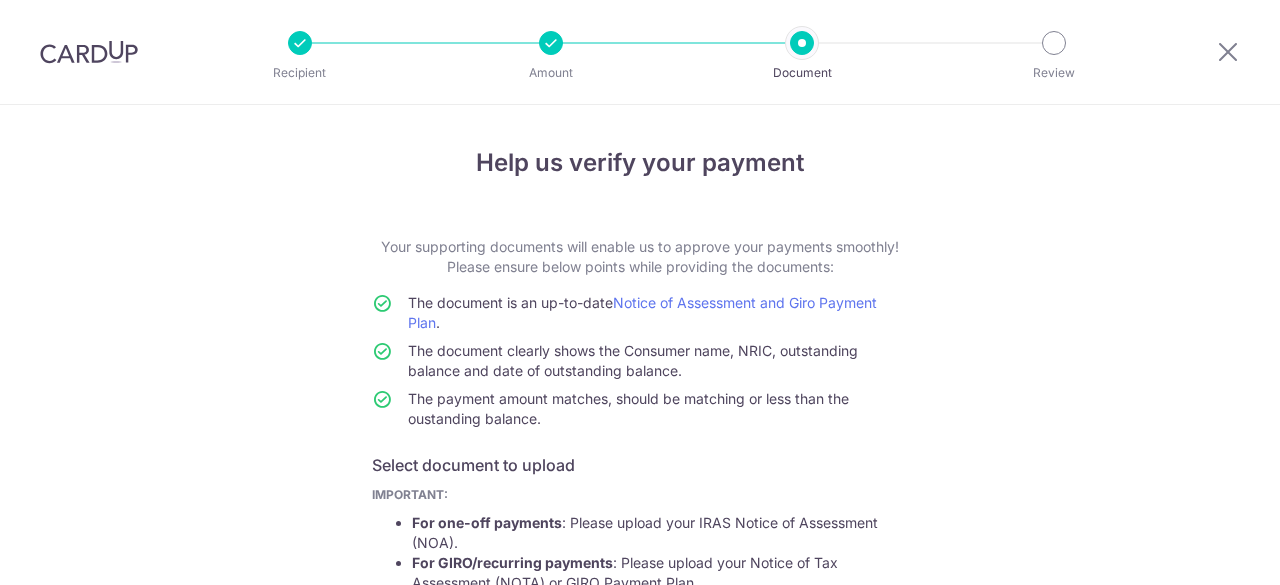 scroll, scrollTop: 0, scrollLeft: 0, axis: both 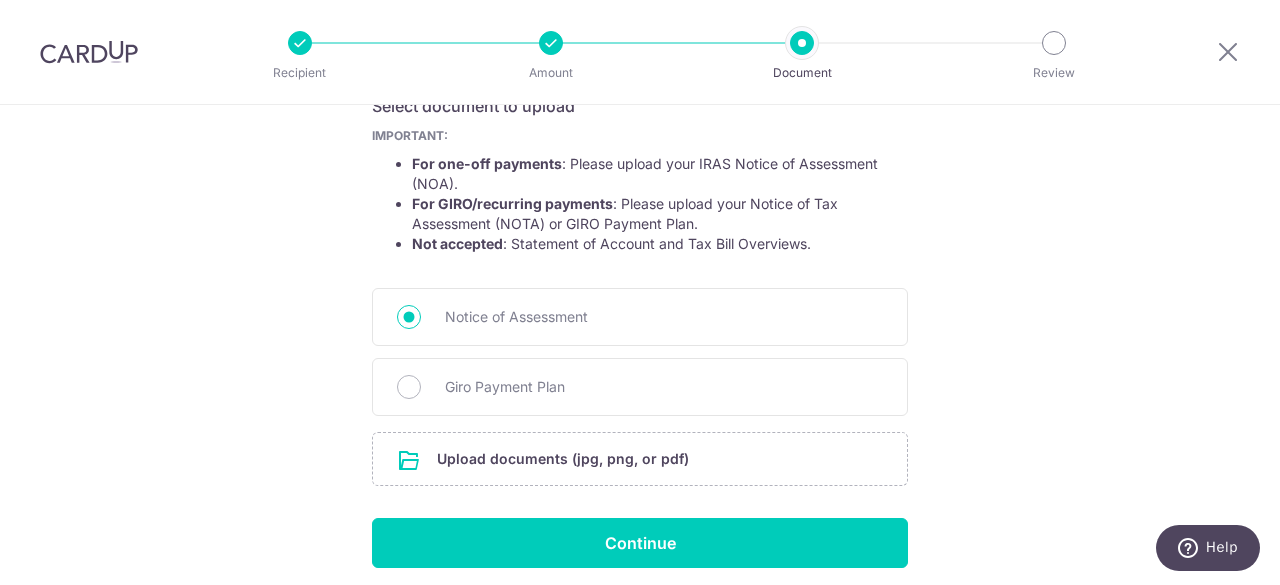 click on "Help us verify your payment
Your supporting documents will enable us to approve your payments smoothly!  Please ensure below points while providing the documents:
The document is an up-to-date  Notice of Assessment and Giro Payment Plan .
The document clearly shows the Consumer name, NRIC, outstanding balance and date of outstanding balance.
The payment amount matches, should be matching or less than the oustanding balance.
Select document to upload
IMPORTANT:   For one-off payments : Please upload your IRAS Notice of Assessment (NOA).   For GIRO/recurring payments : Please upload your Notice of Tax Assessment (NOTA) or GIRO Payment Plan.   Not accepted : Statement of Account and Tax Bill Overviews." at bounding box center (640, 204) 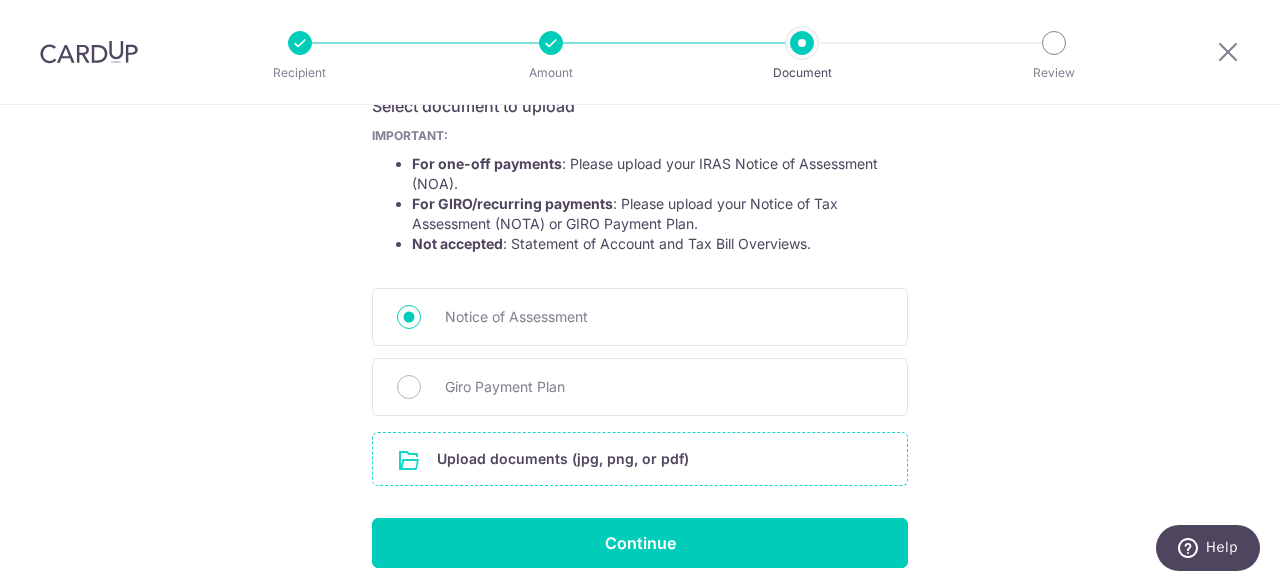 scroll, scrollTop: 432, scrollLeft: 0, axis: vertical 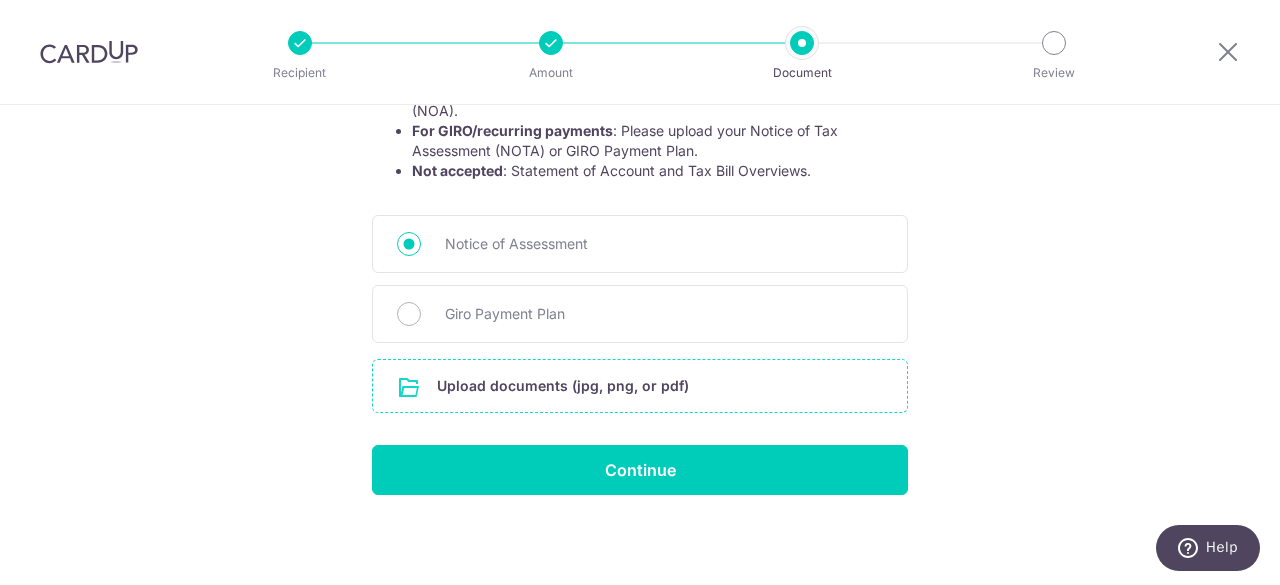 click at bounding box center (640, 386) 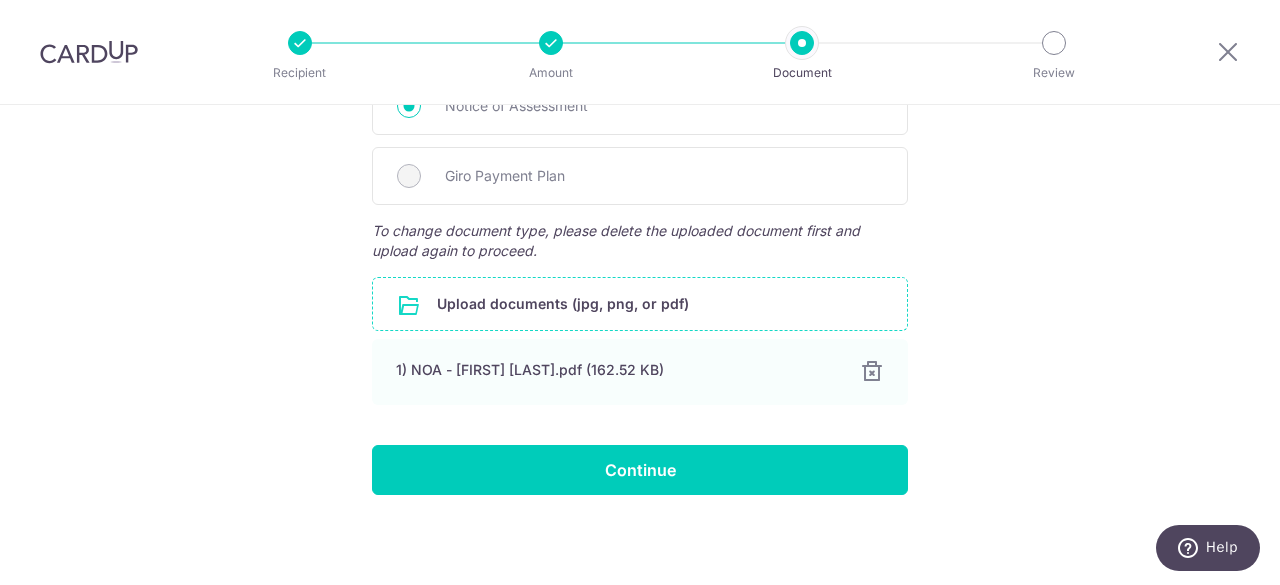 scroll, scrollTop: 569, scrollLeft: 0, axis: vertical 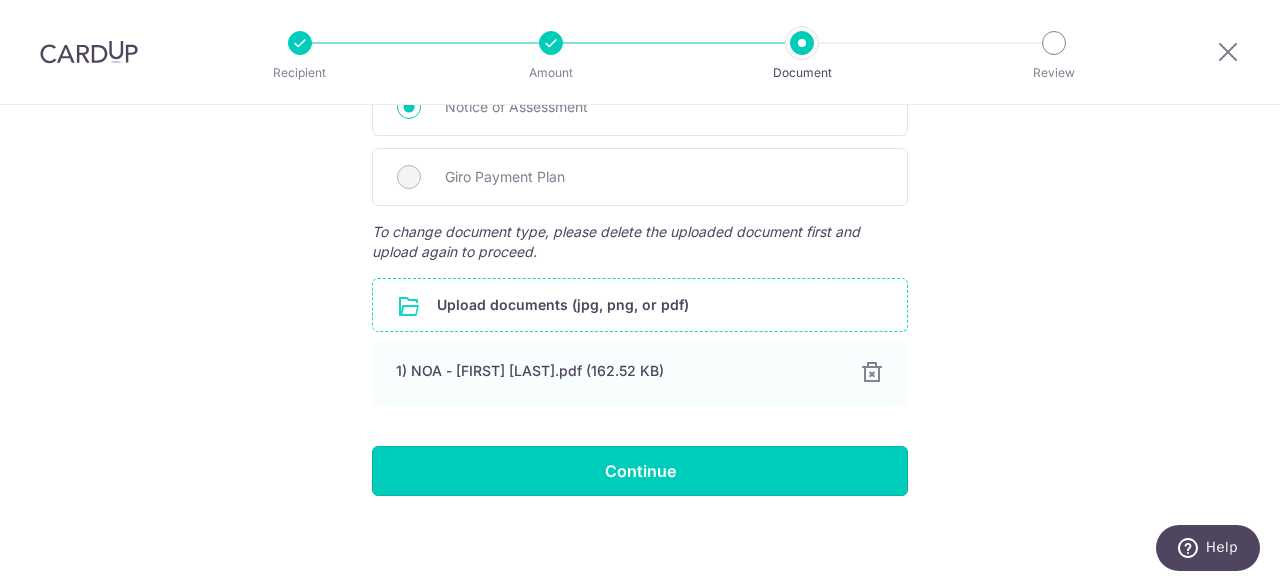 click on "Continue" at bounding box center [640, 471] 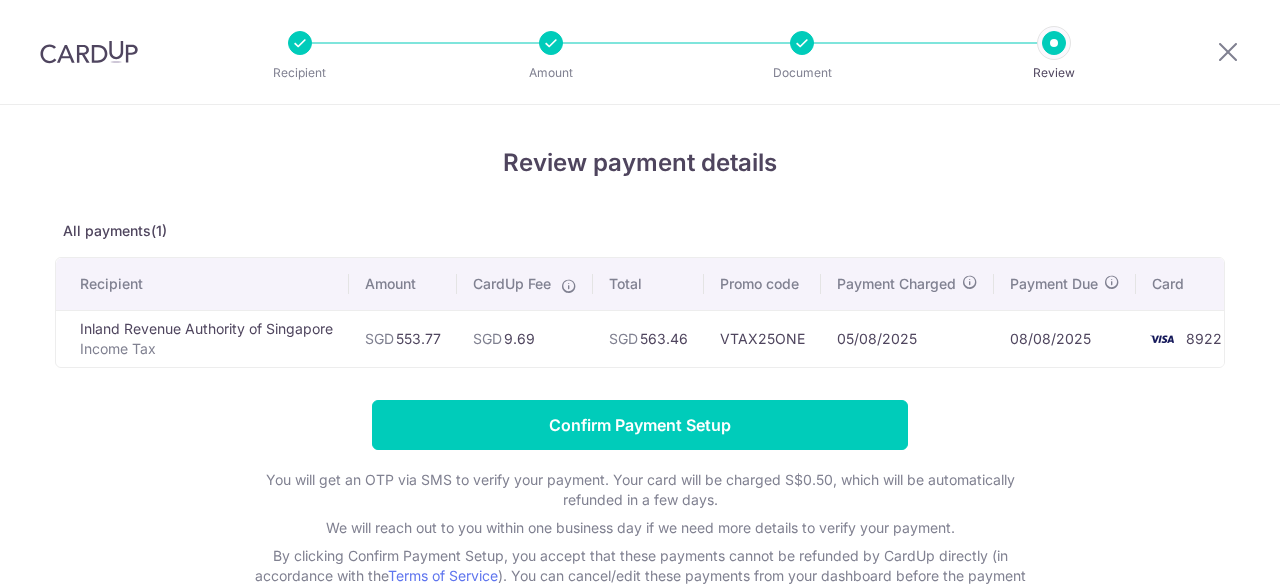 scroll, scrollTop: 0, scrollLeft: 0, axis: both 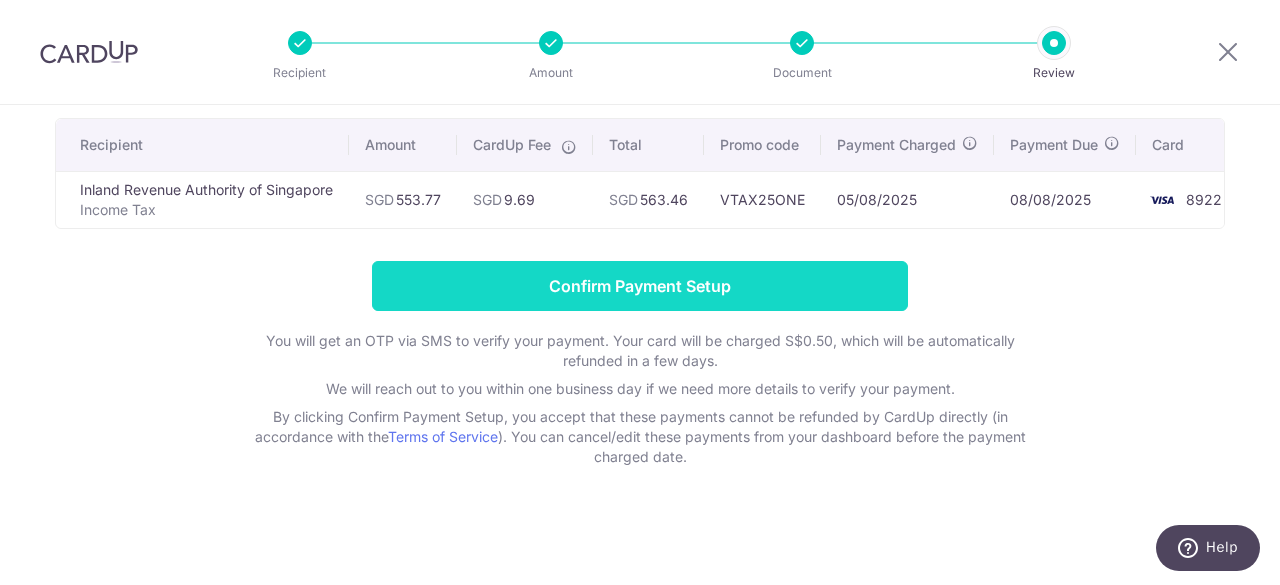 click on "Confirm Payment Setup" at bounding box center (640, 286) 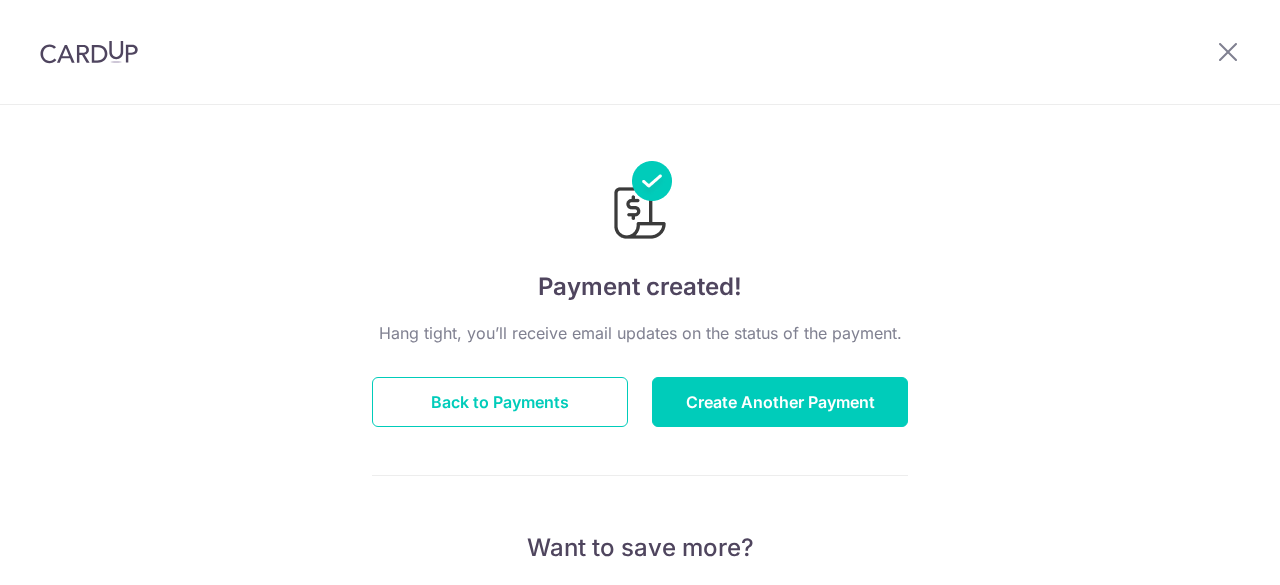 scroll, scrollTop: 0, scrollLeft: 0, axis: both 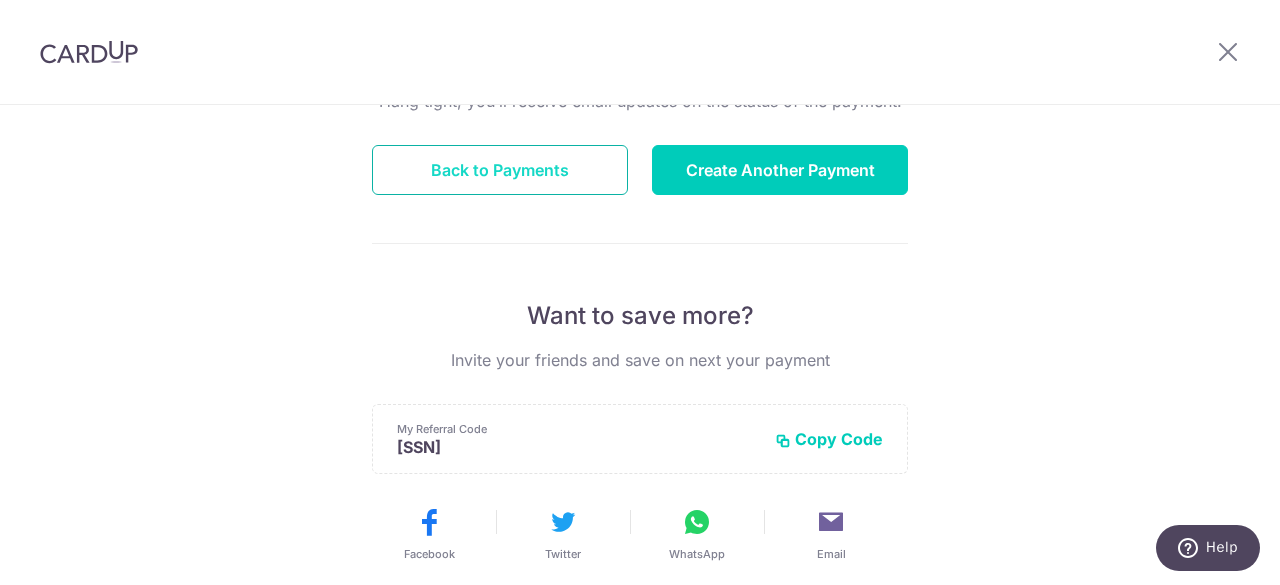 click on "Back to Payments" at bounding box center [500, 170] 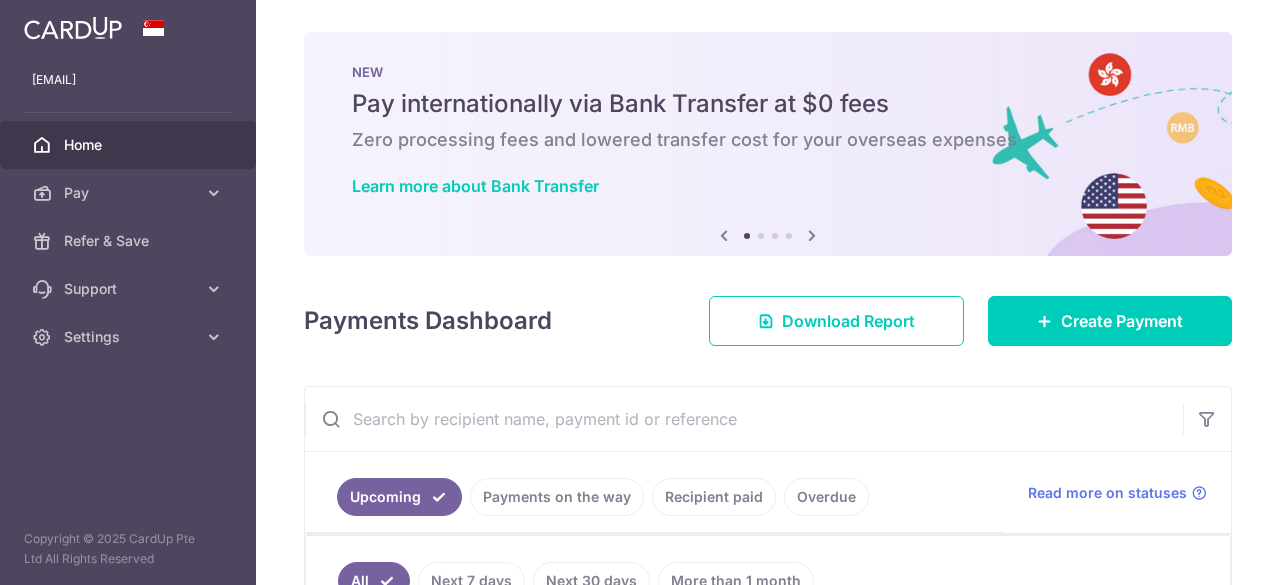 scroll, scrollTop: 0, scrollLeft: 0, axis: both 